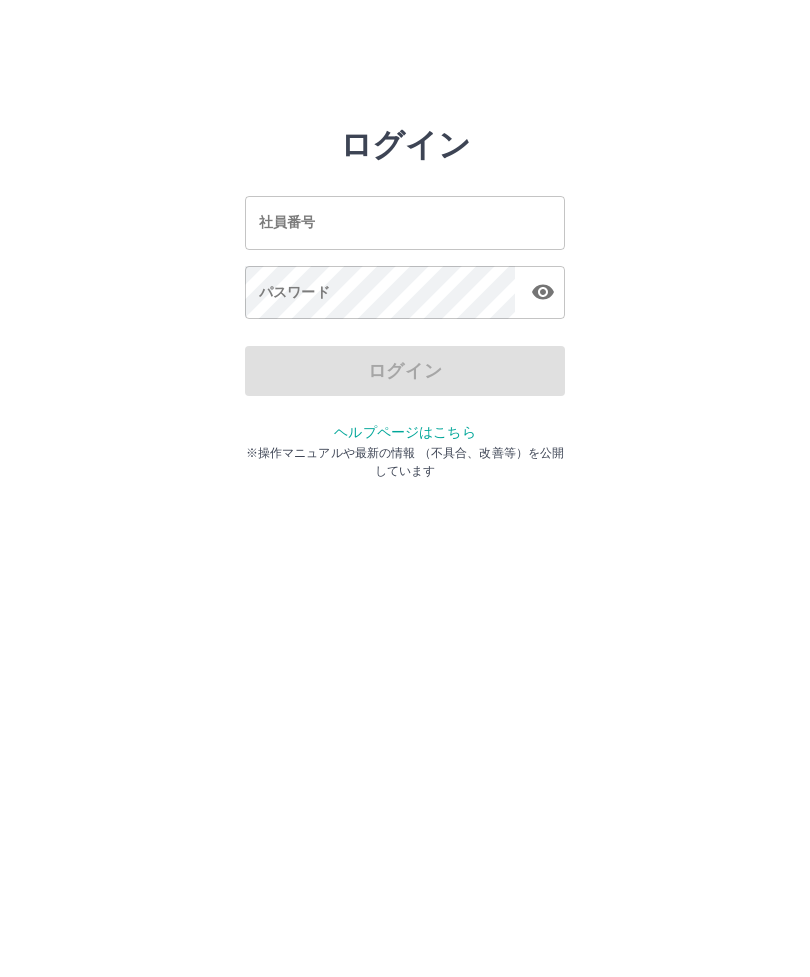 scroll, scrollTop: 0, scrollLeft: 0, axis: both 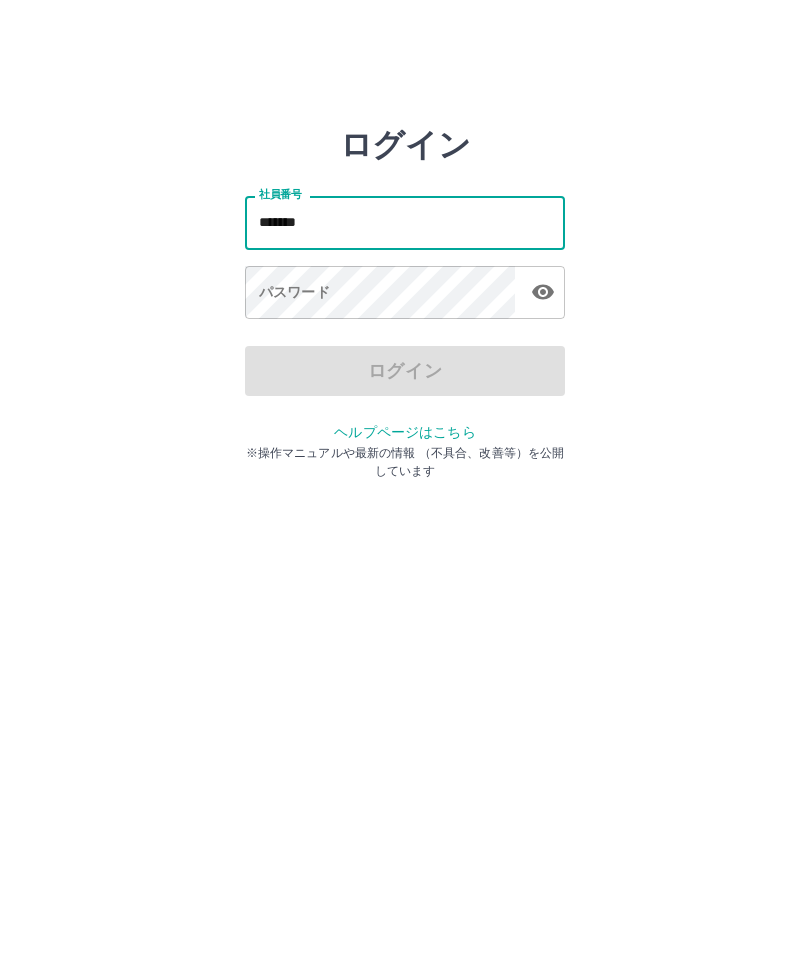 type on "*******" 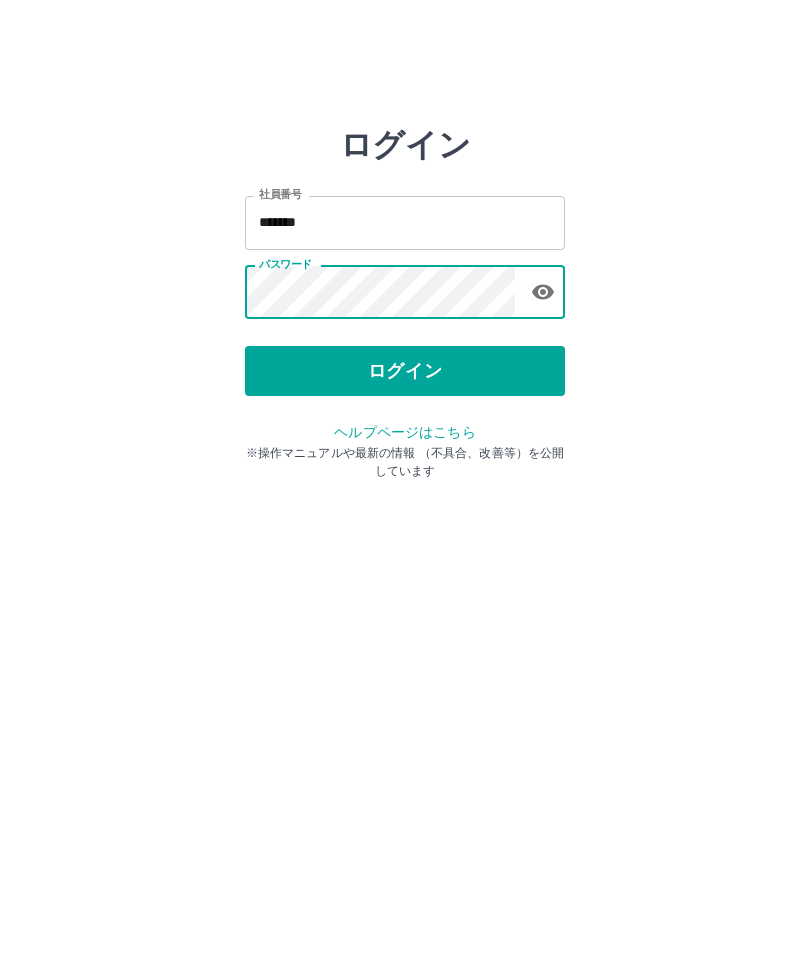 click on "ログイン" at bounding box center [405, 371] 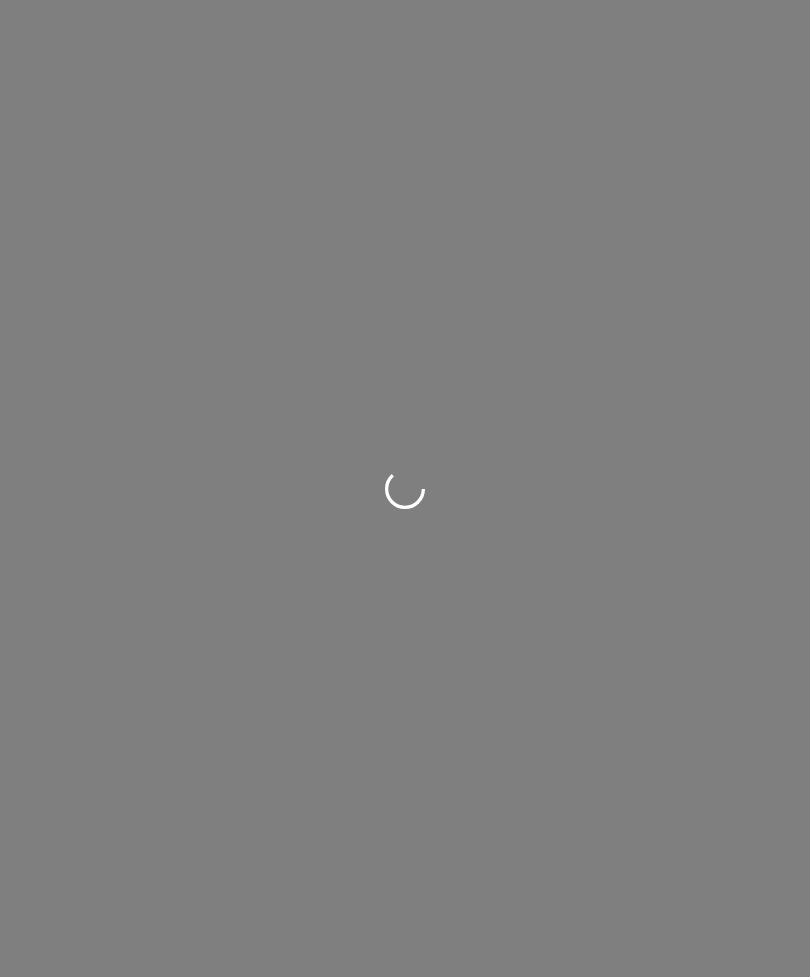 scroll, scrollTop: 0, scrollLeft: 0, axis: both 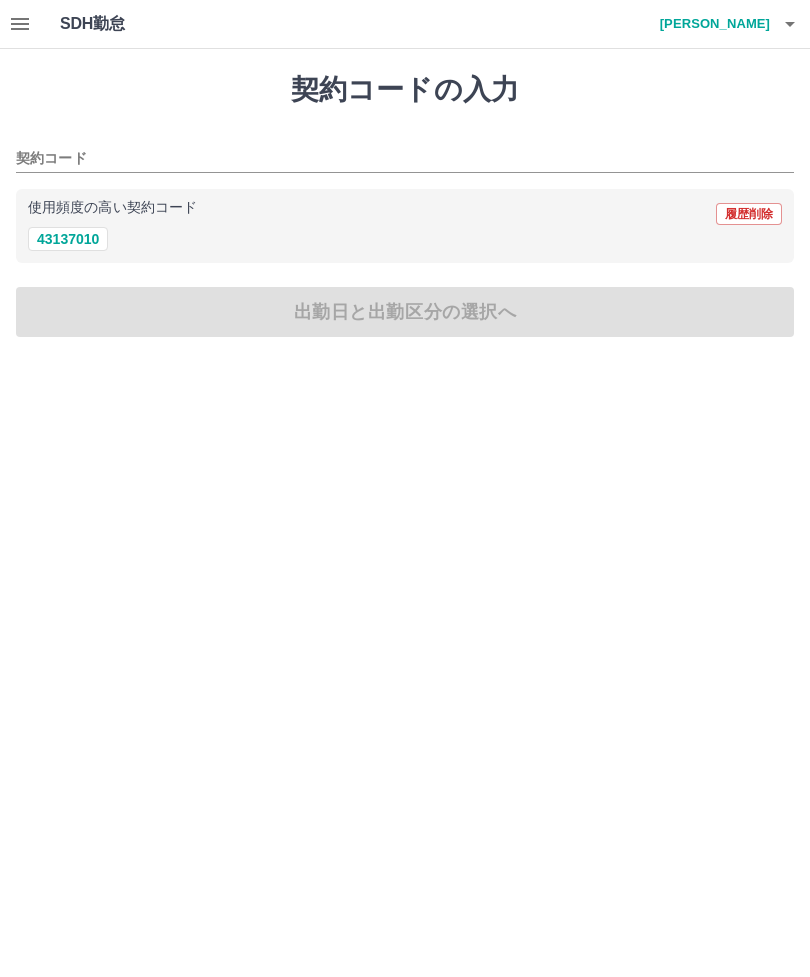 click on "43137010" at bounding box center (68, 239) 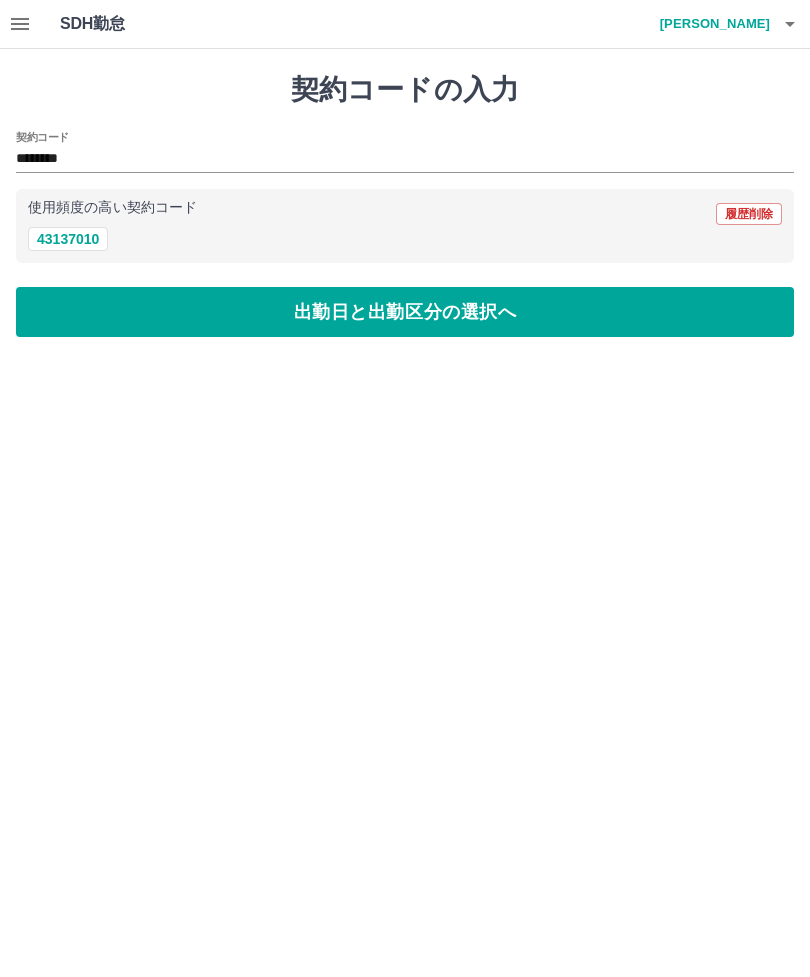click on "出勤日と出勤区分の選択へ" at bounding box center [405, 312] 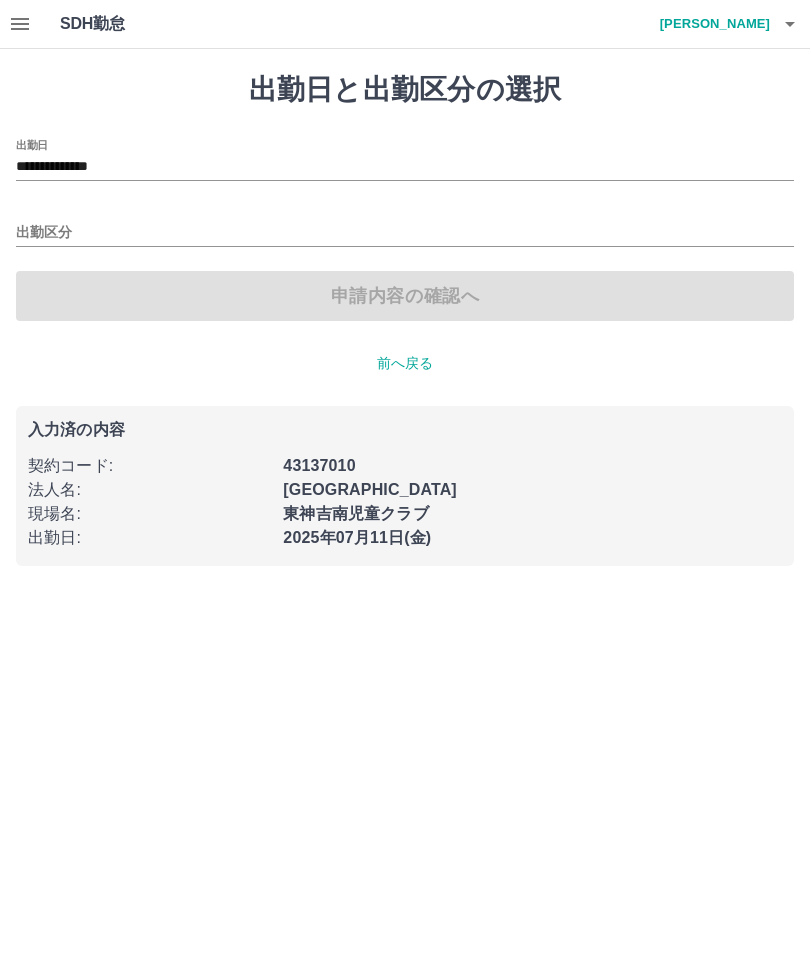 click on "出勤区分" at bounding box center [405, 233] 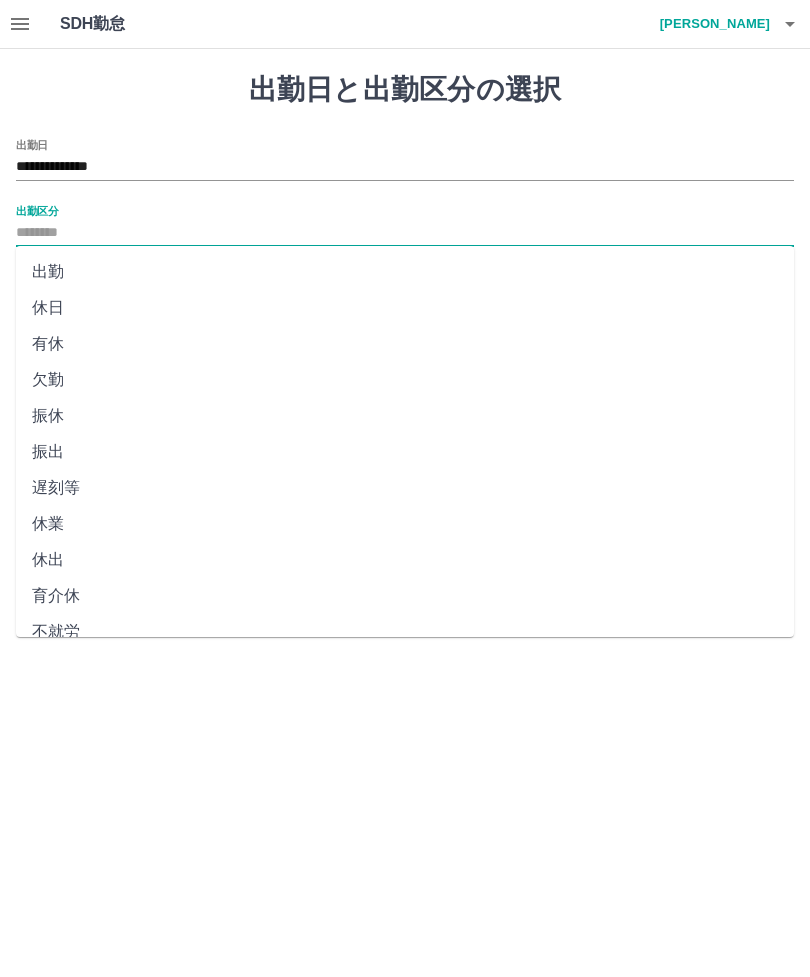 click on "出勤" at bounding box center (405, 272) 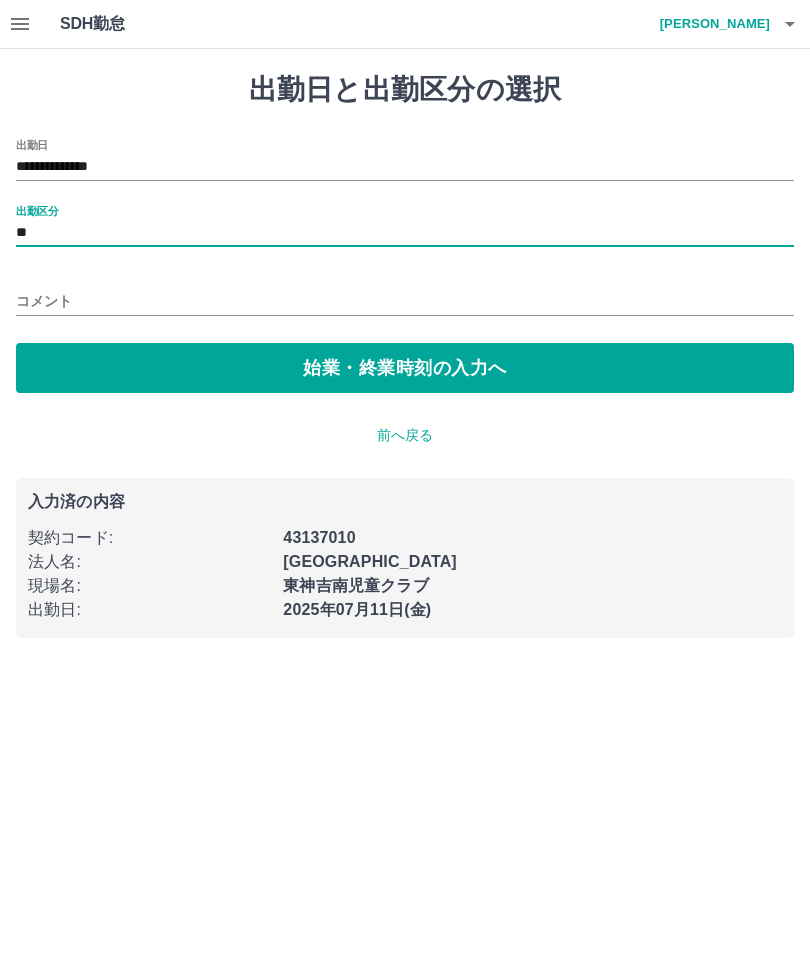 type on "**" 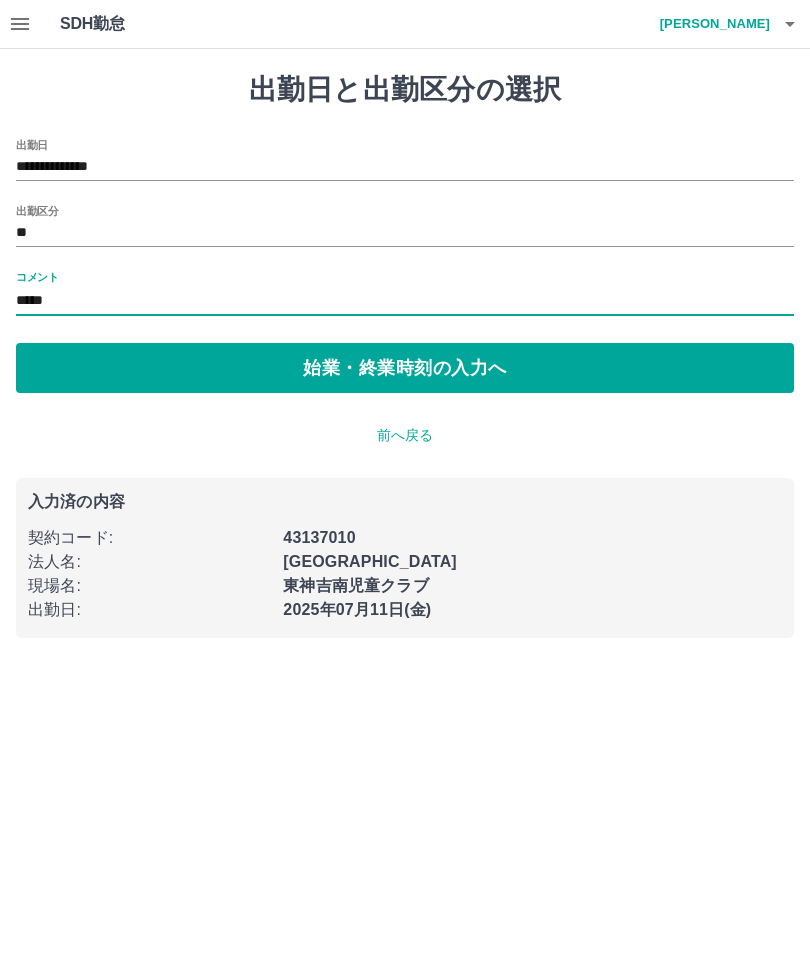 type on "*****" 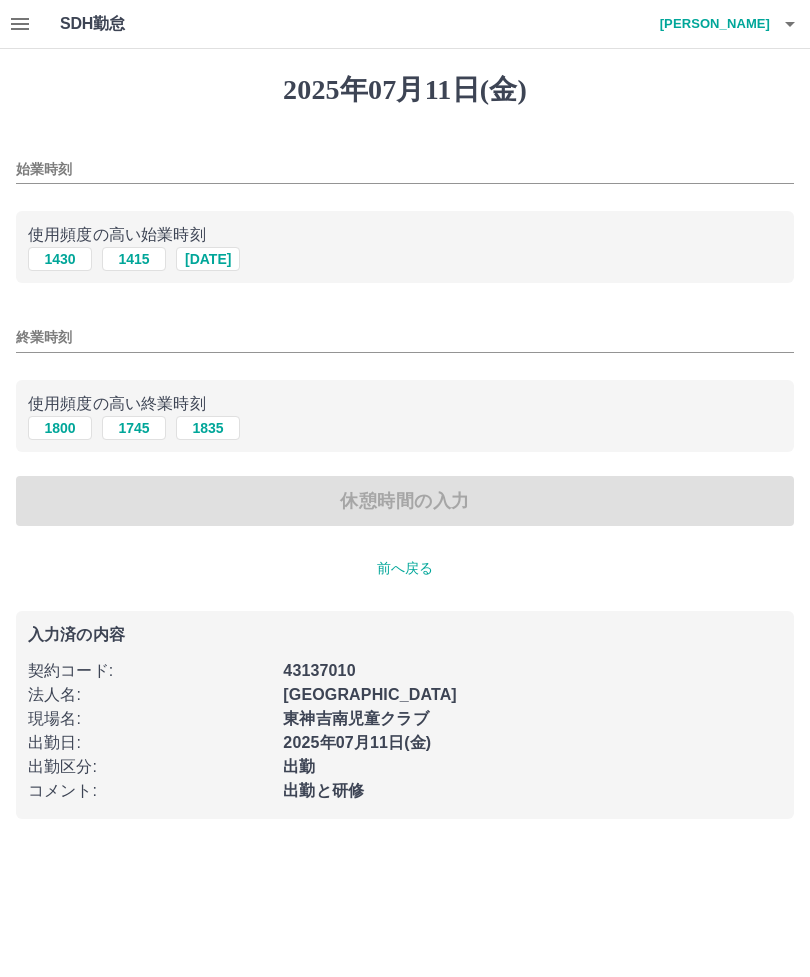 click on "始業時刻" at bounding box center [405, 169] 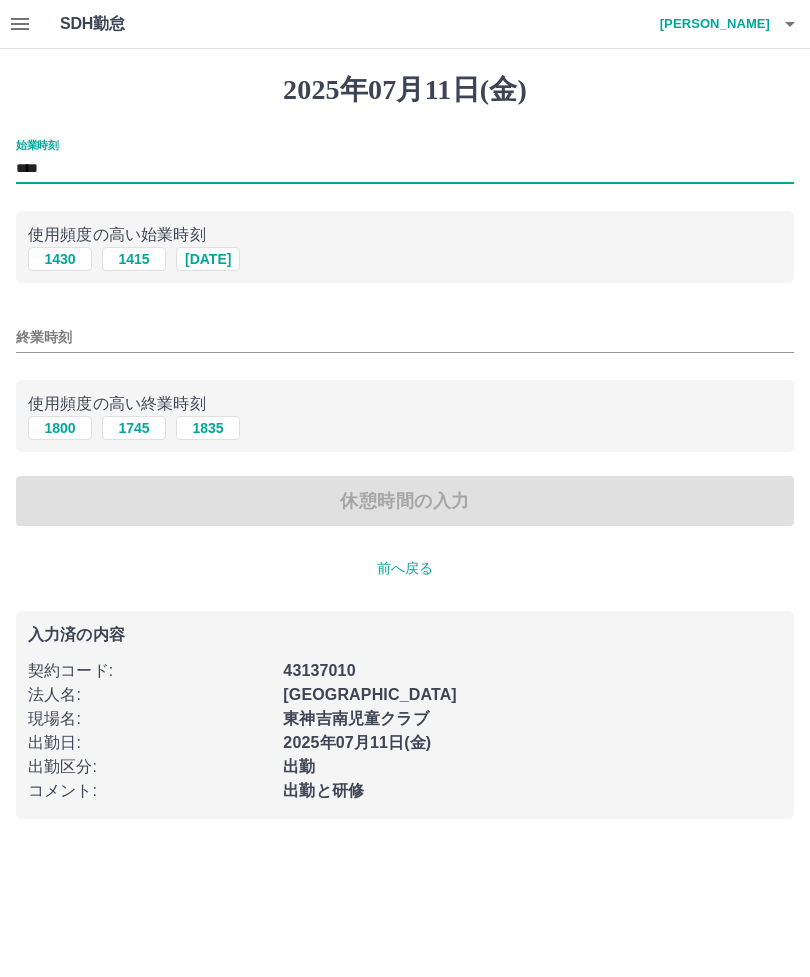 type on "****" 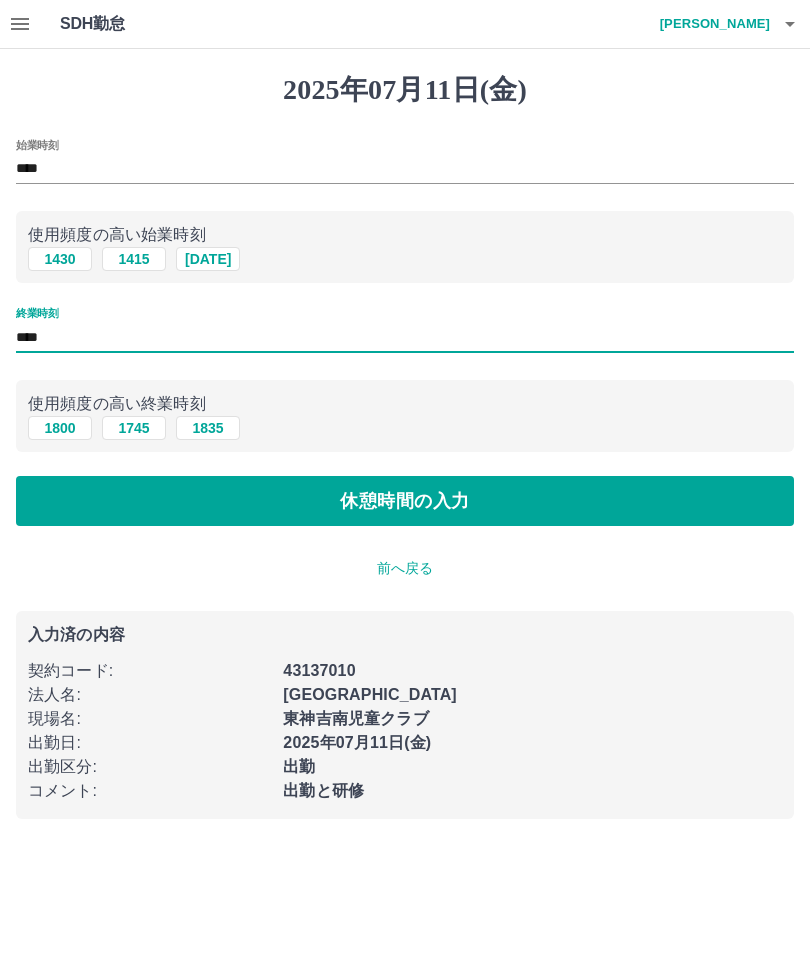 type on "****" 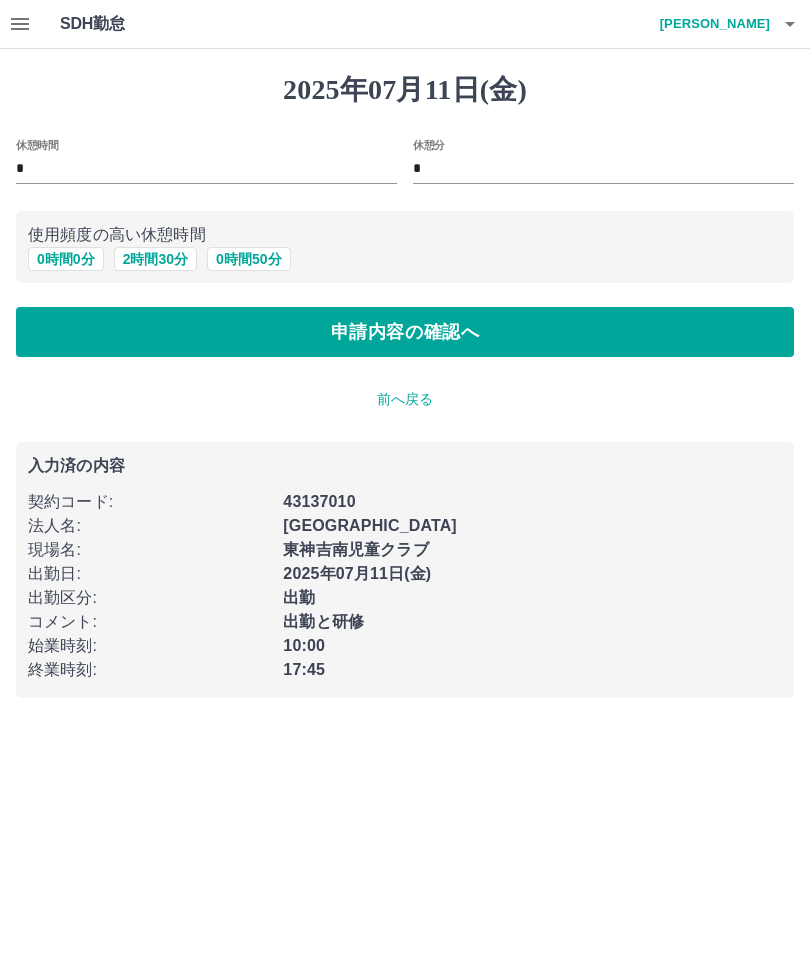 click on "2 時間 30 分" at bounding box center (155, 259) 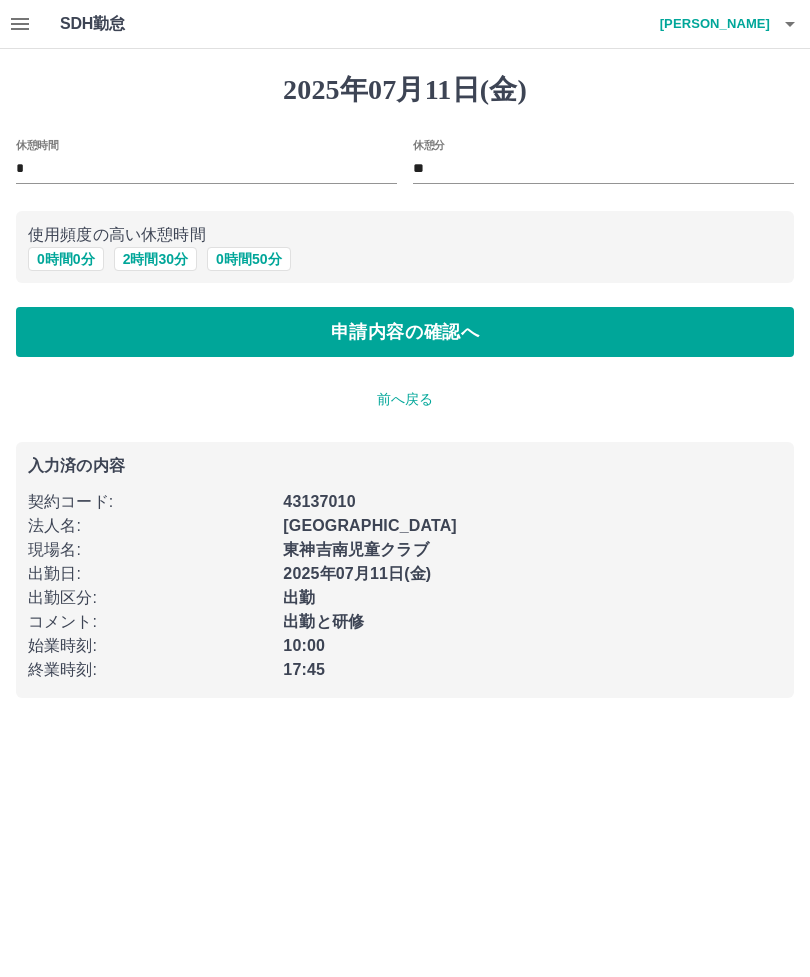 click on "2 時間 30 分" at bounding box center [155, 259] 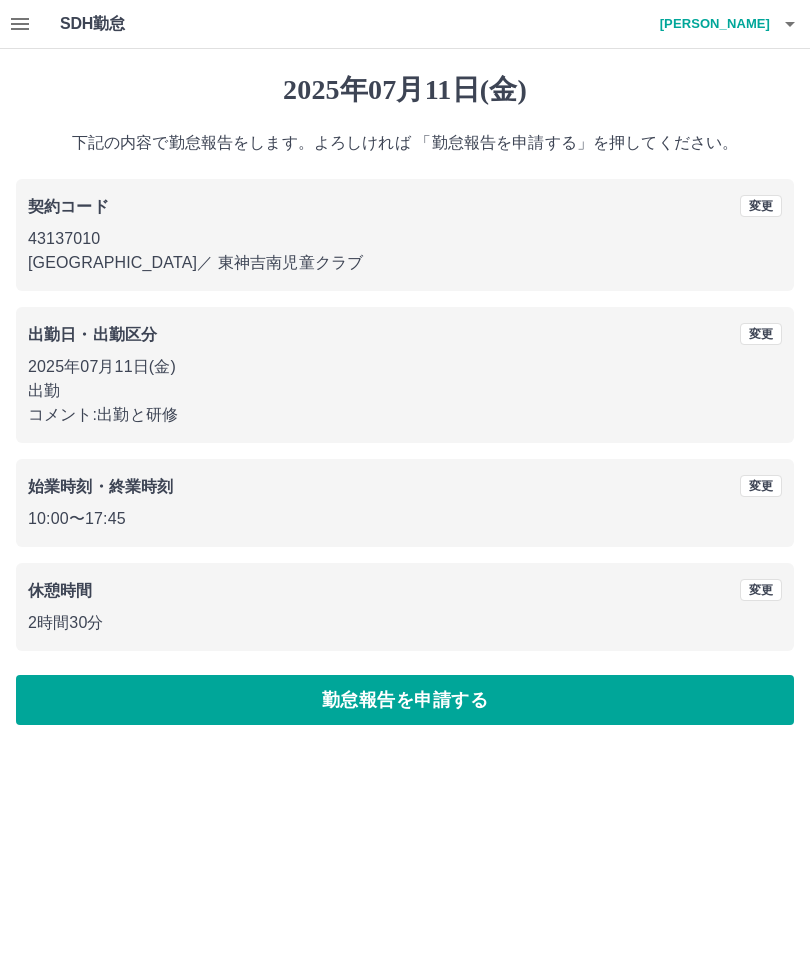 click on "勤怠報告を申請する" at bounding box center (405, 700) 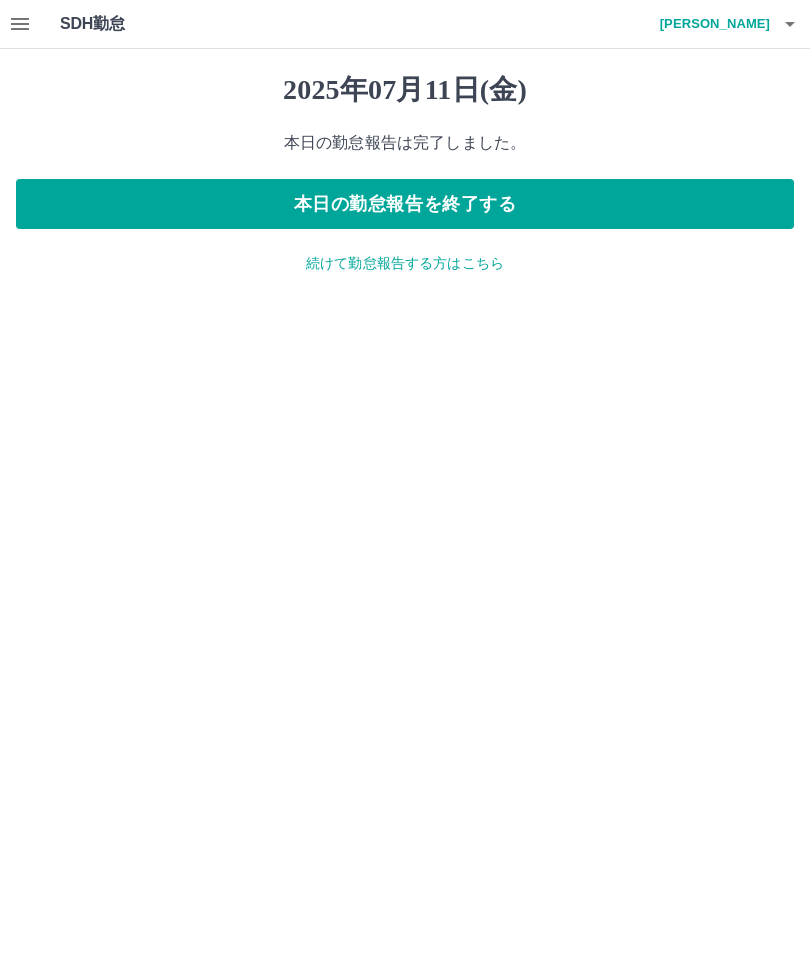 click on "本日の勤怠報告を終了する" at bounding box center [405, 204] 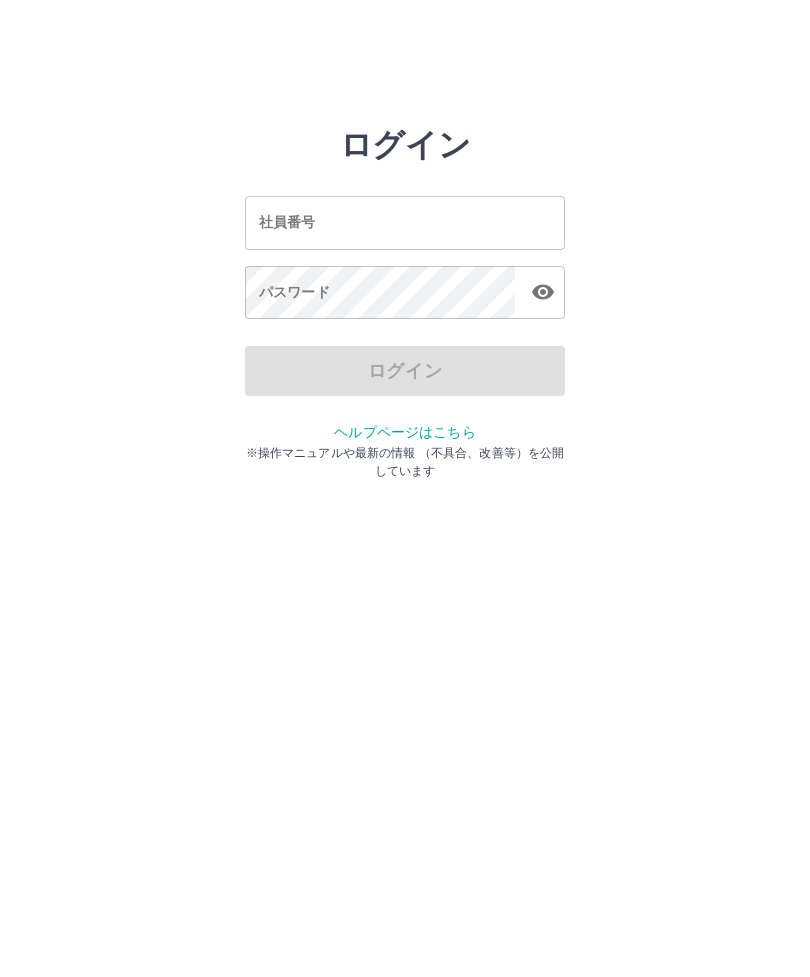 scroll, scrollTop: 0, scrollLeft: 0, axis: both 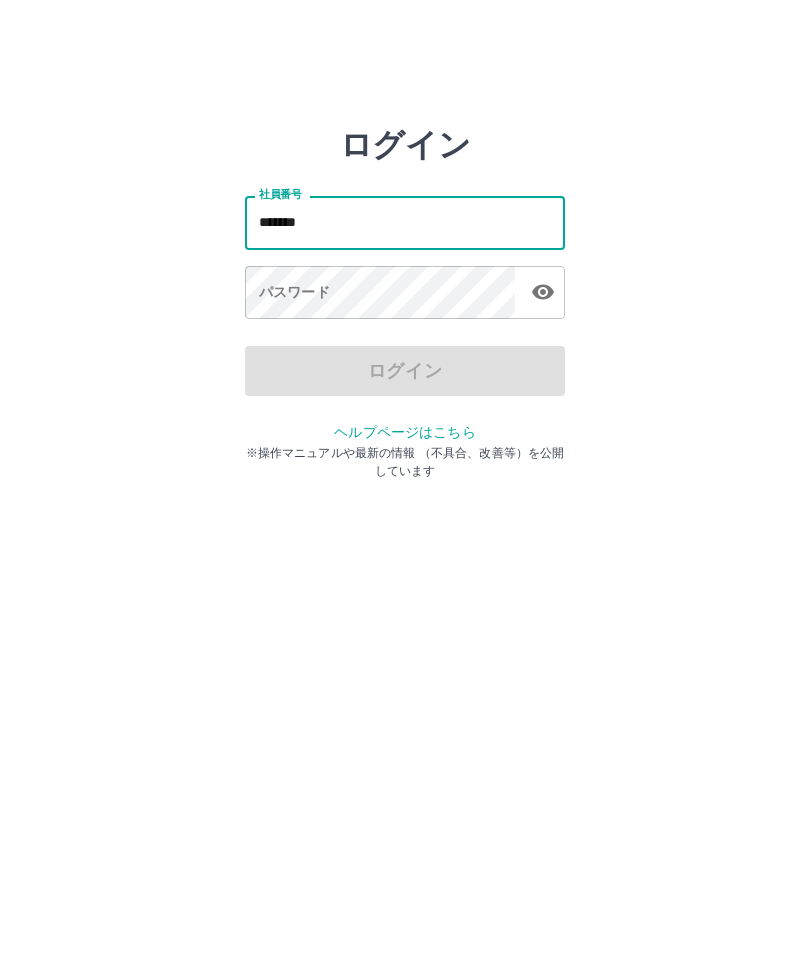 type on "*******" 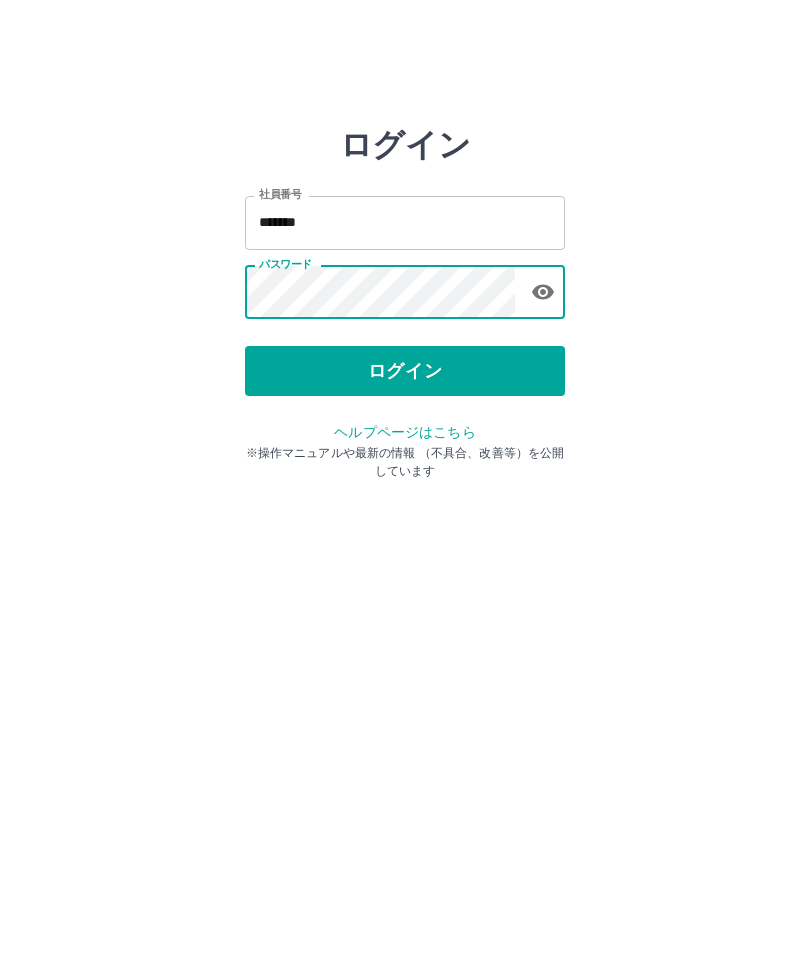 click on "ログイン" at bounding box center (405, 371) 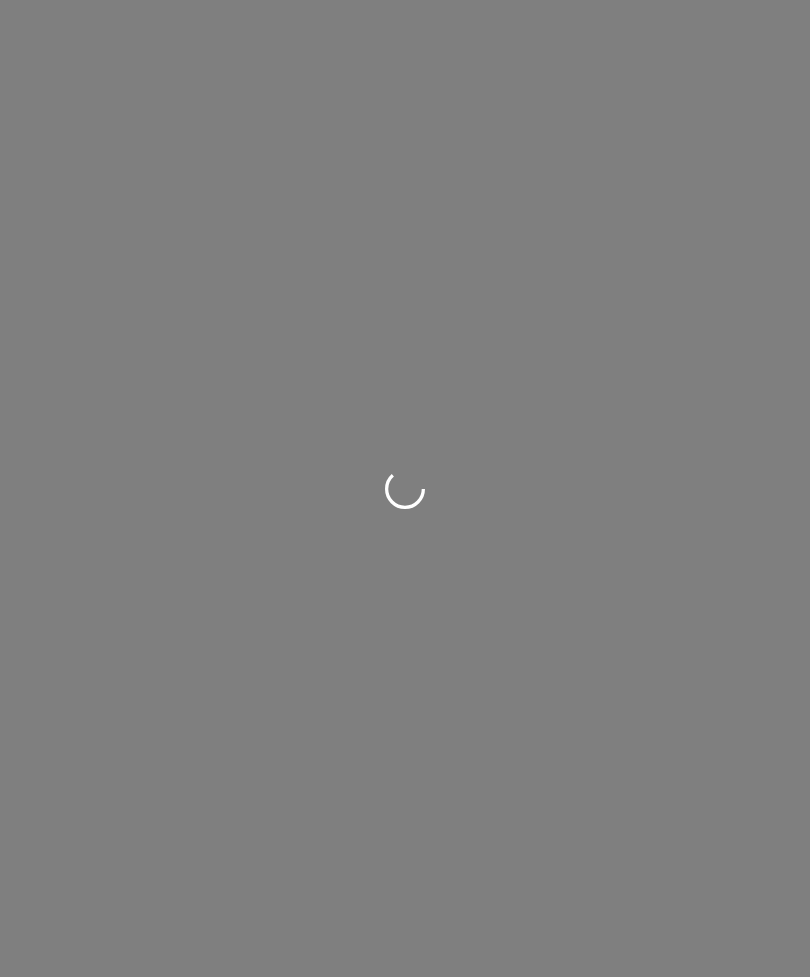 scroll, scrollTop: 0, scrollLeft: 0, axis: both 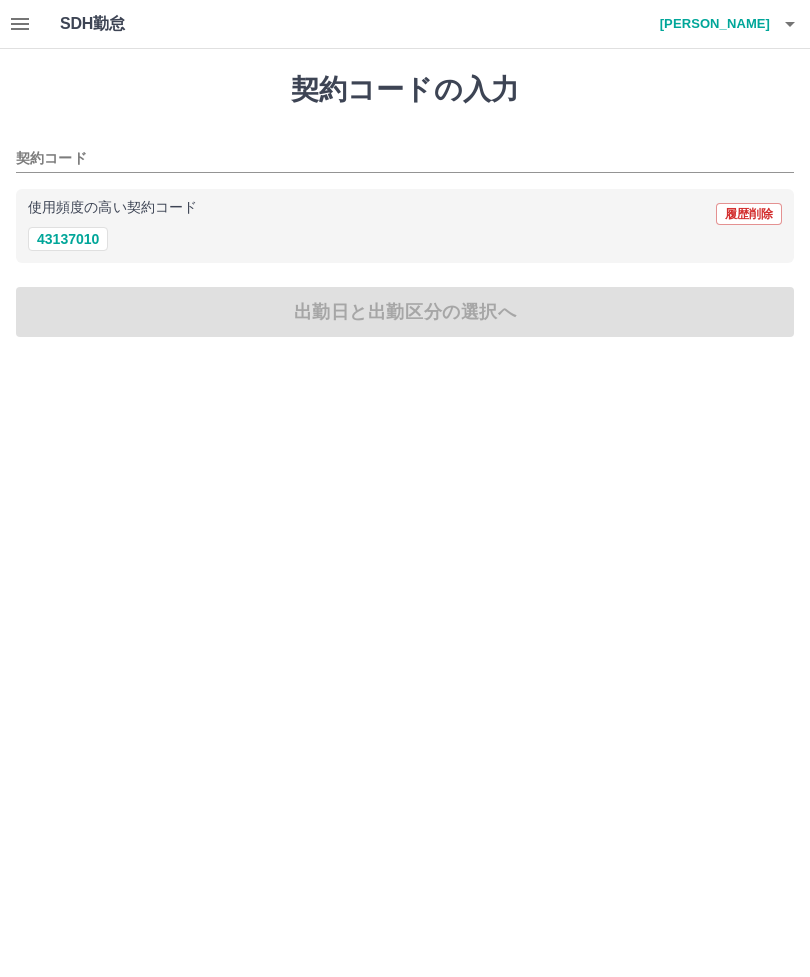 click on "43137010" at bounding box center [68, 239] 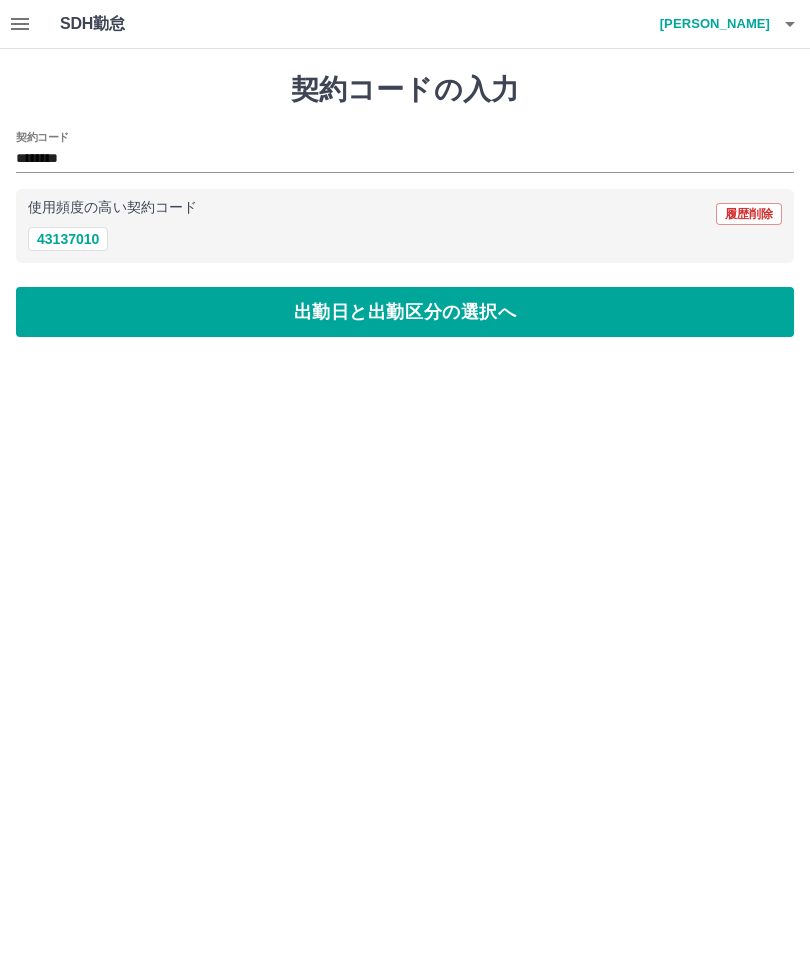 click on "出勤日と出勤区分の選択へ" at bounding box center [405, 312] 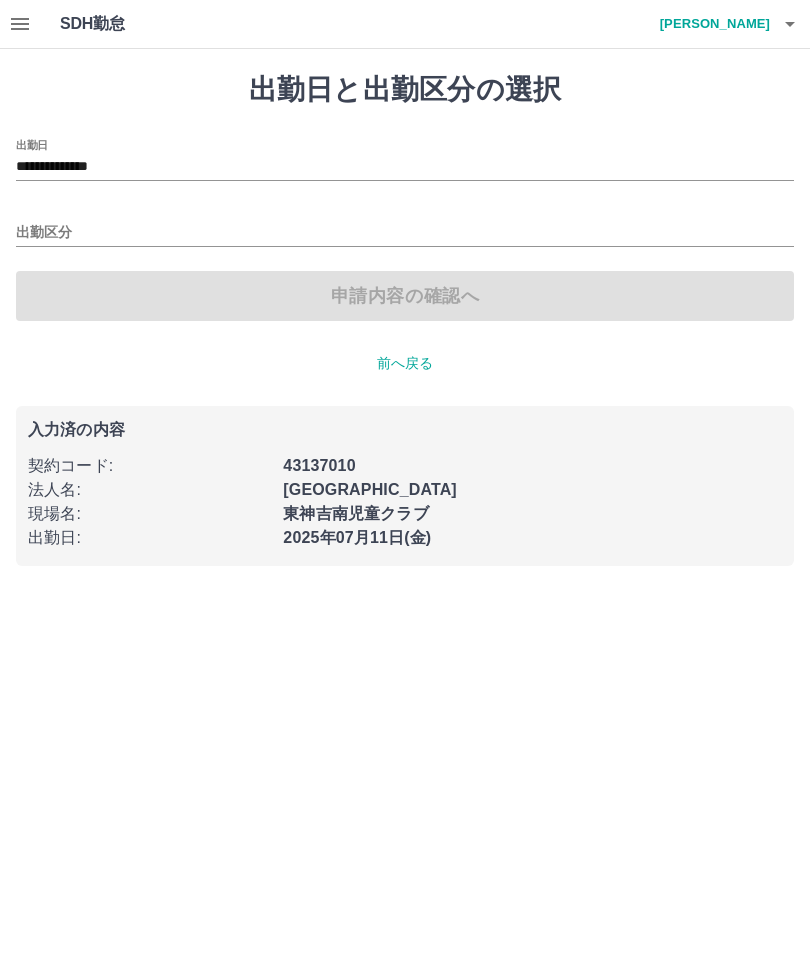 click on "出勤区分" at bounding box center (405, 233) 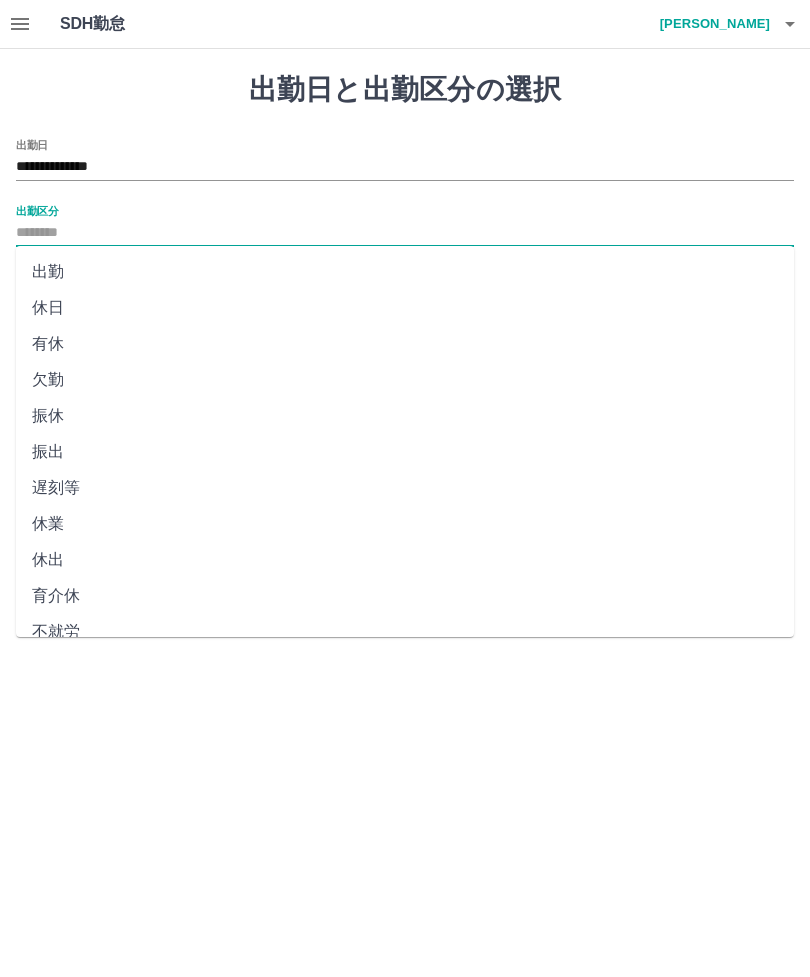 click on "出勤" at bounding box center [405, 272] 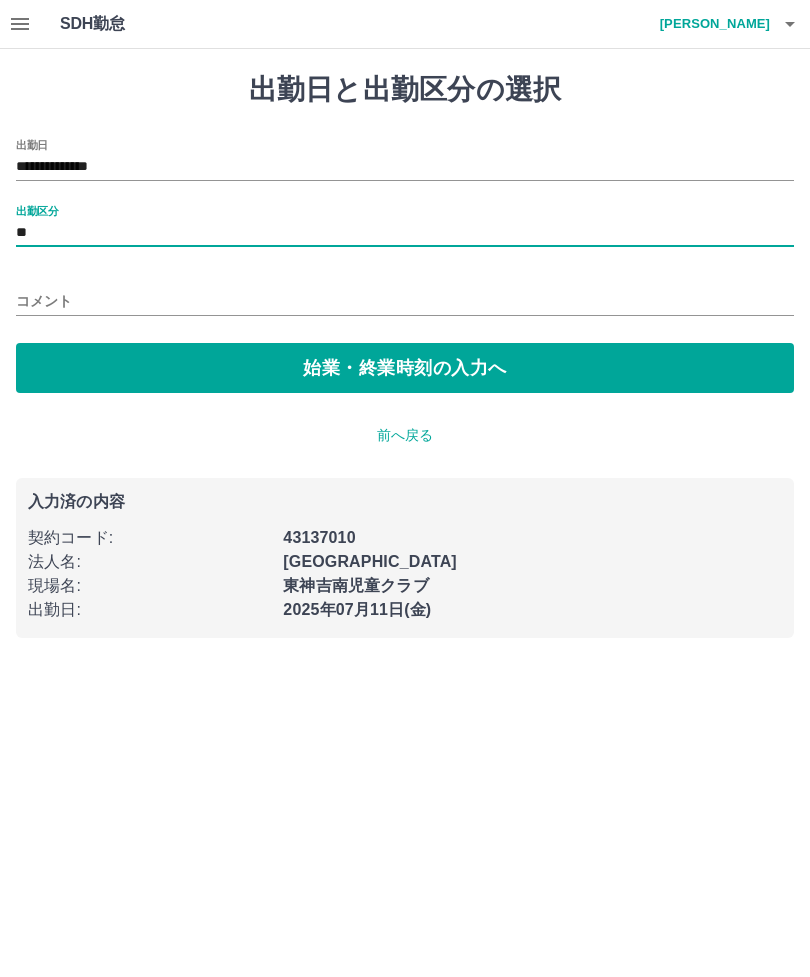click on "コメント" at bounding box center [405, 301] 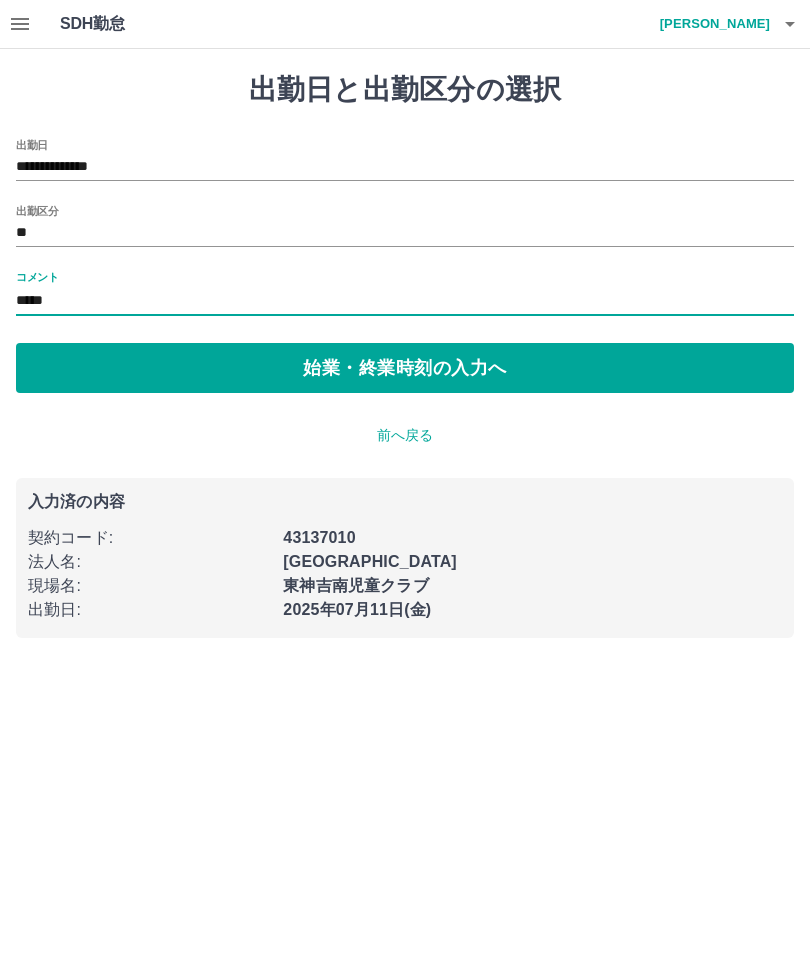 type on "*****" 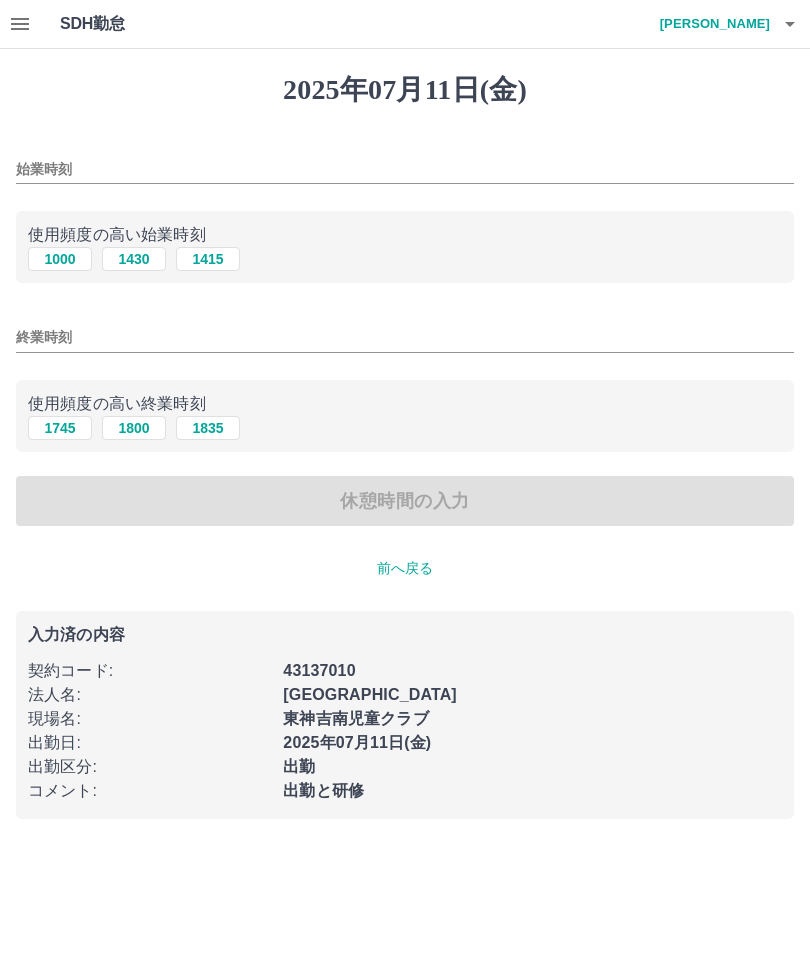 click on "1000" at bounding box center [60, 259] 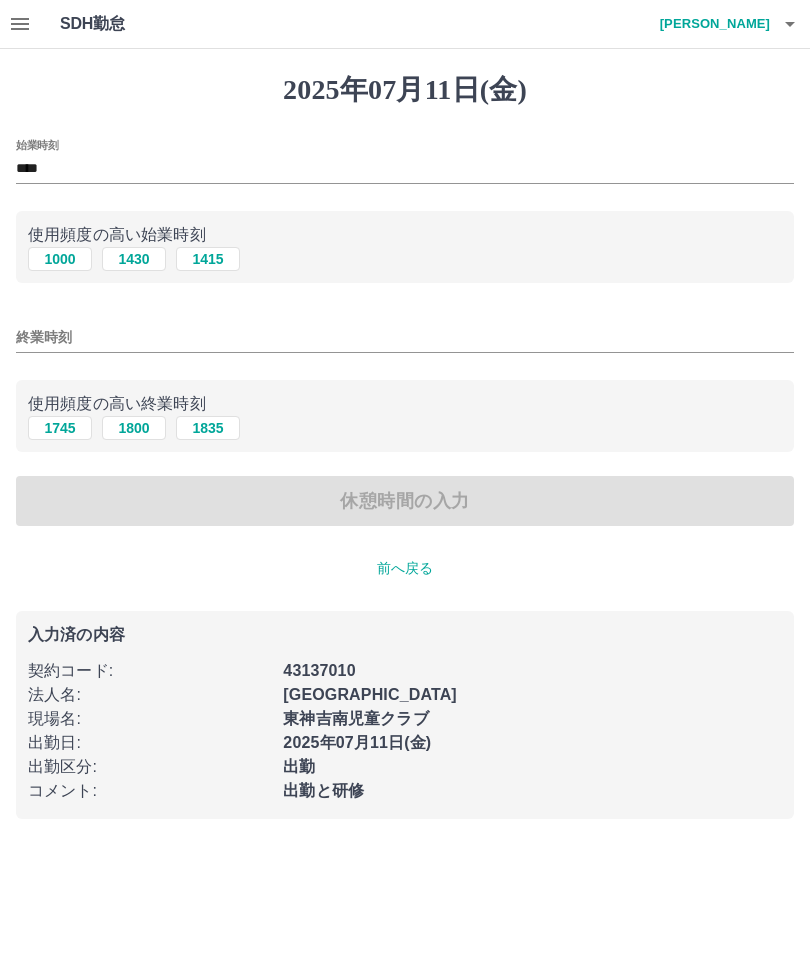 click on "1745" at bounding box center (60, 428) 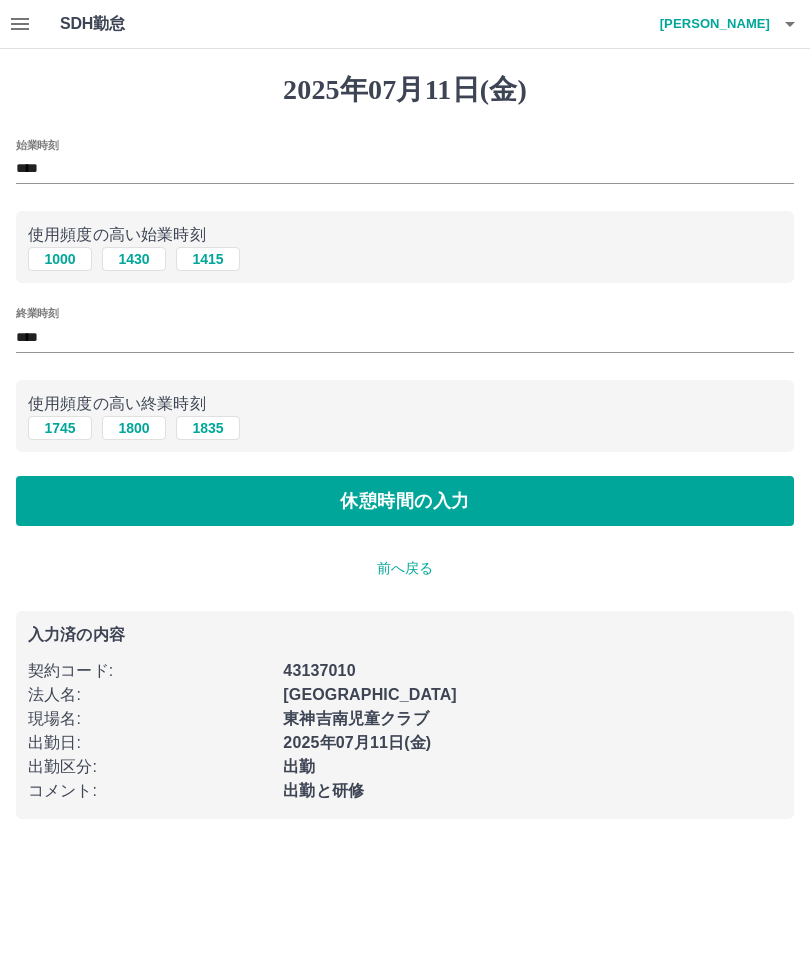 click on "休憩時間の入力" at bounding box center [405, 501] 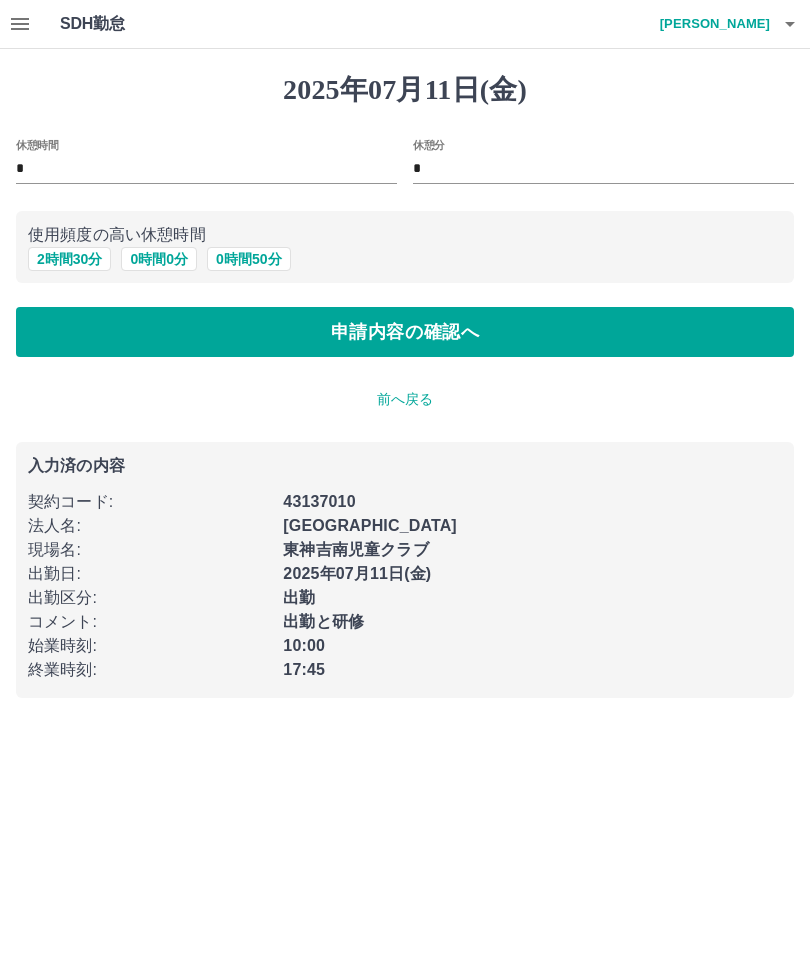 click on "2 時間 30 分" at bounding box center [69, 259] 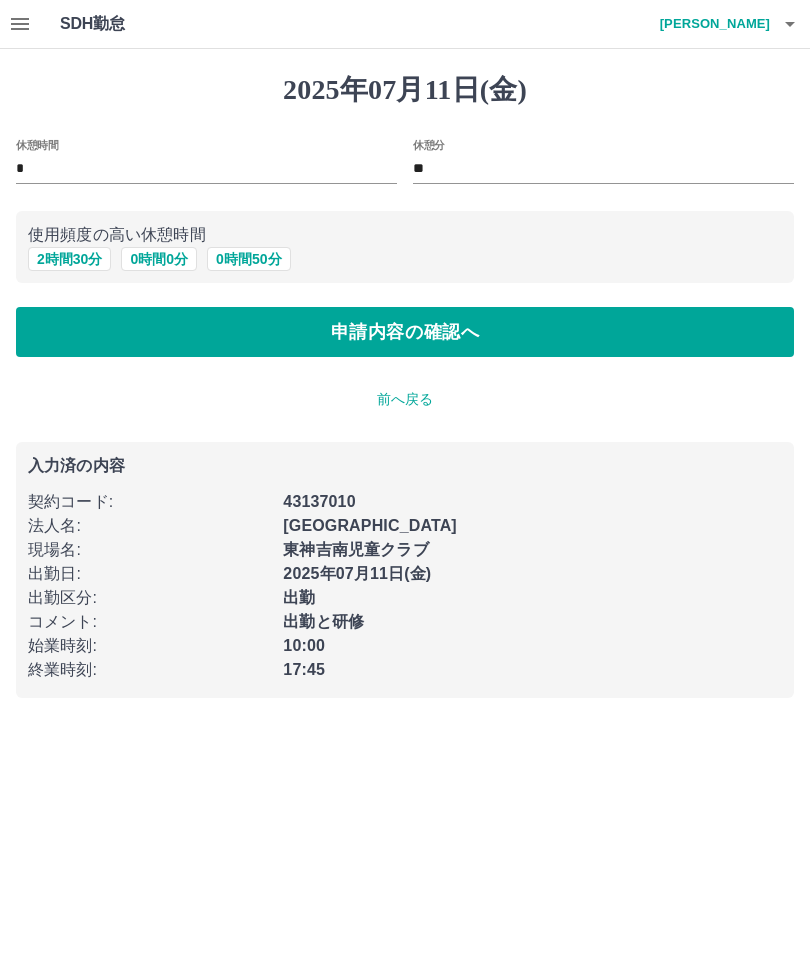 click on "申請内容の確認へ" at bounding box center [405, 332] 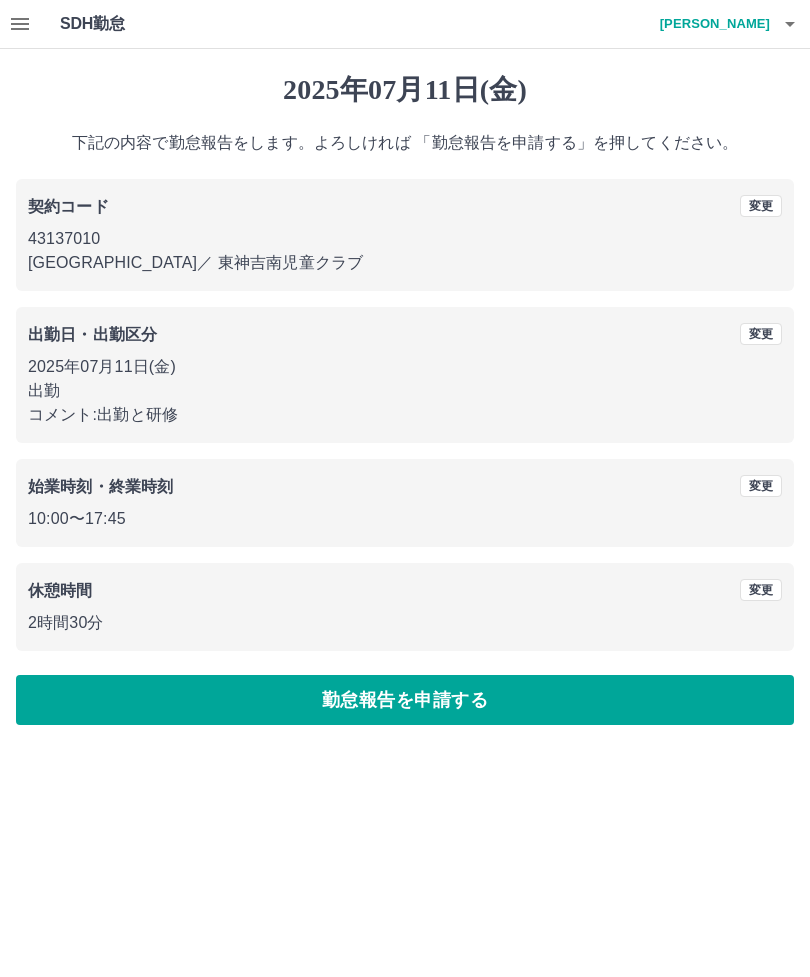click on "勤怠報告を申請する" at bounding box center (405, 700) 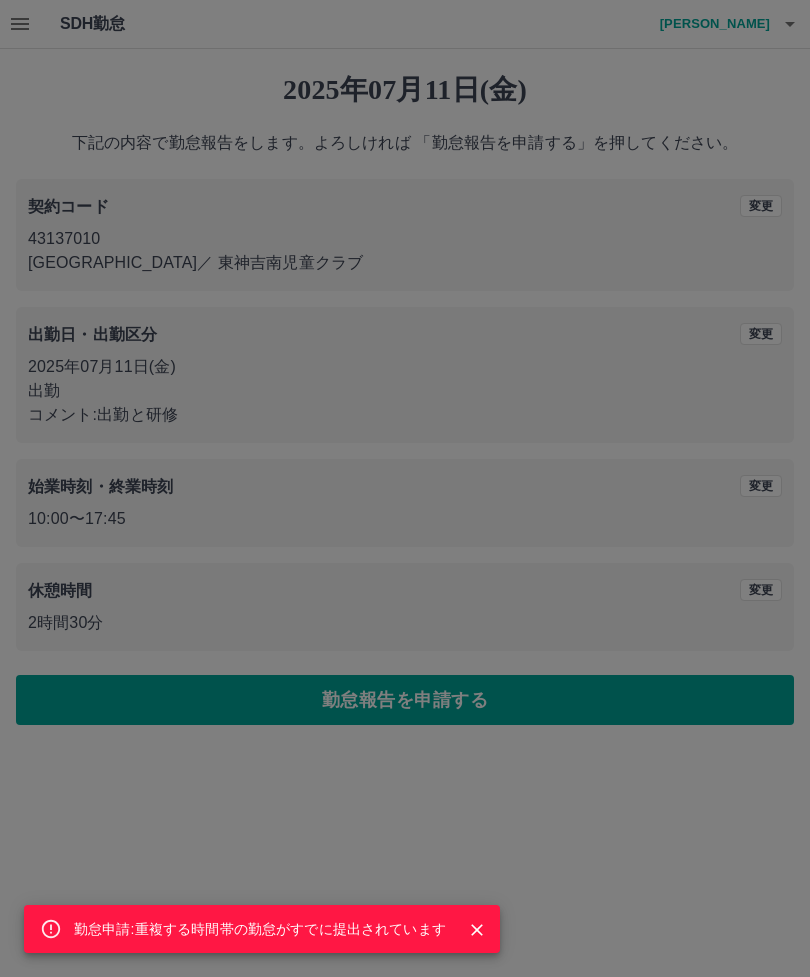 click on "勤怠申請:重複する時間帯の勤怠がすでに提出されています" at bounding box center (260, 929) 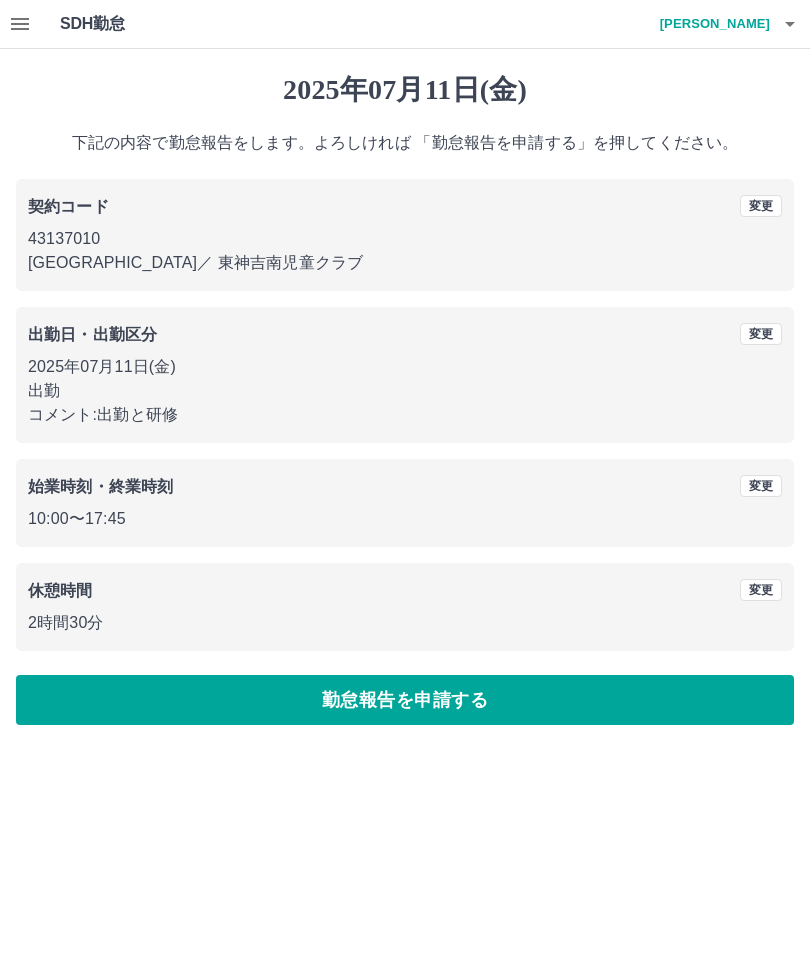 click on "変更" at bounding box center (761, 486) 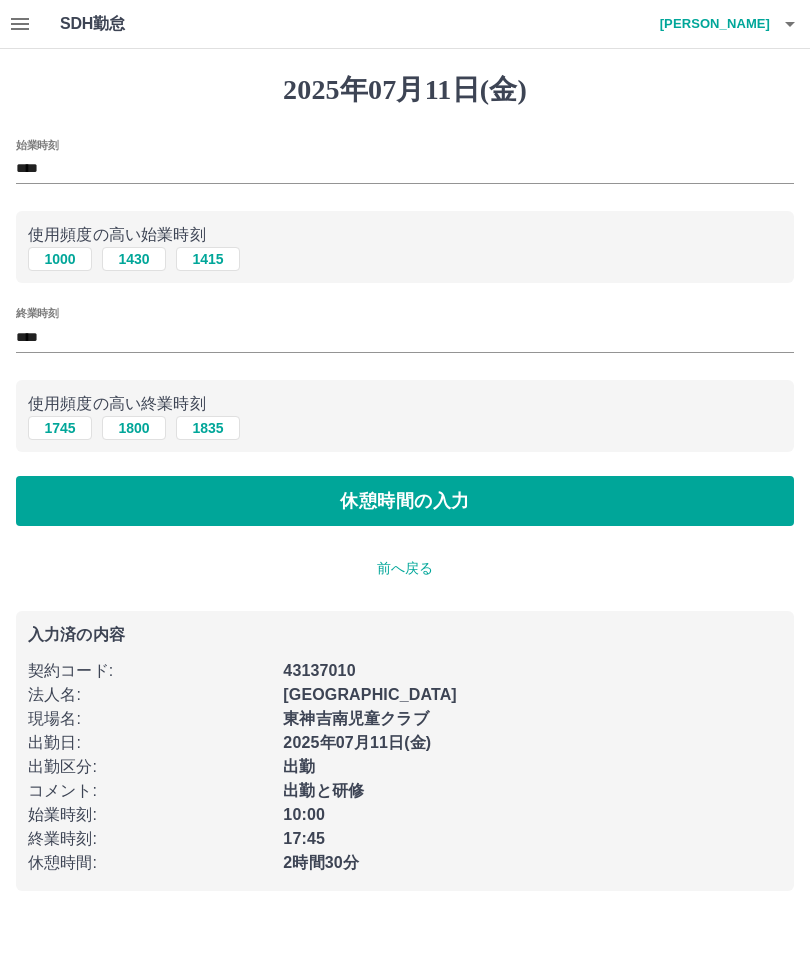 click on "休憩時間の入力" at bounding box center (405, 501) 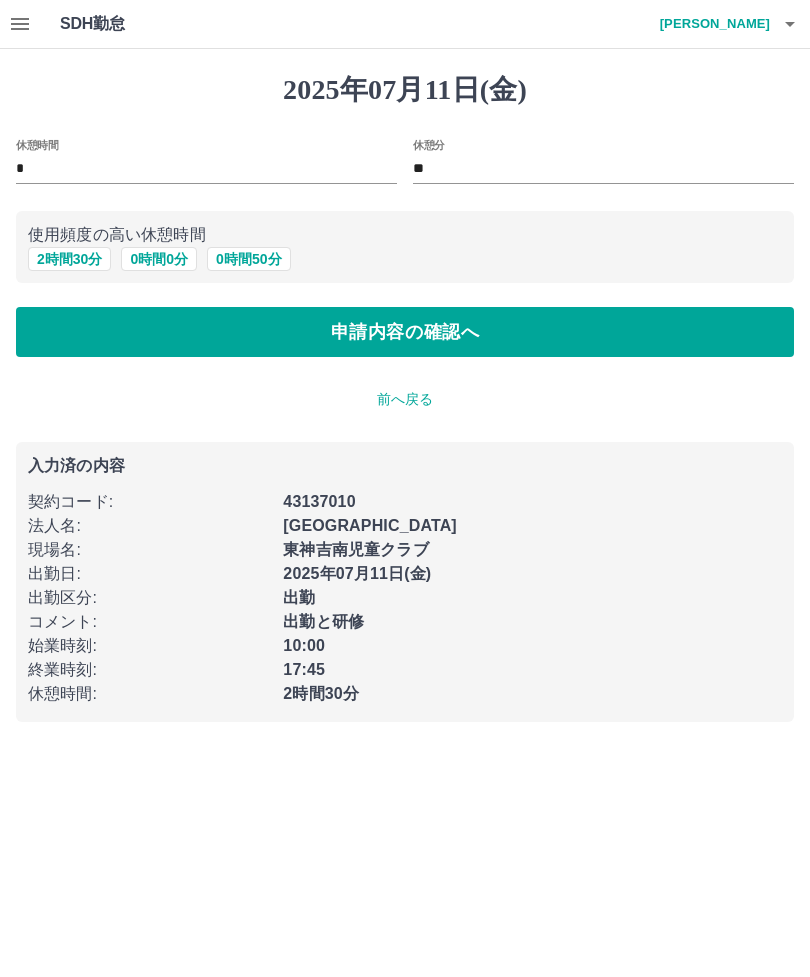 click on "申請内容の確認へ" at bounding box center [405, 332] 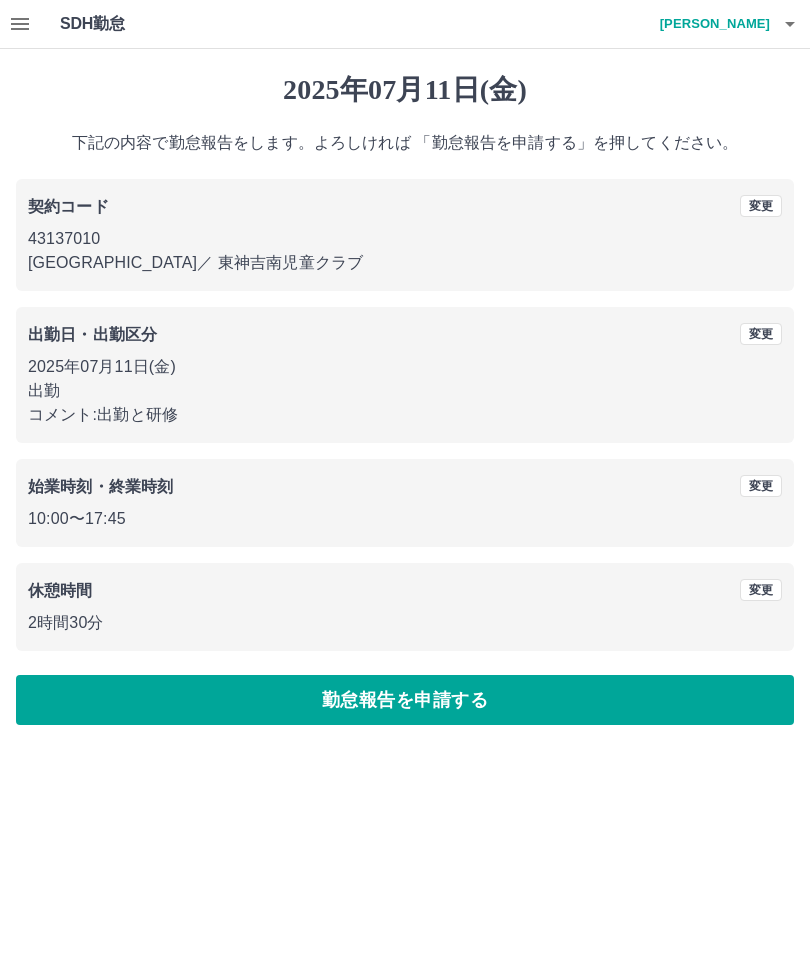 click on "勤怠報告を申請する" at bounding box center (405, 700) 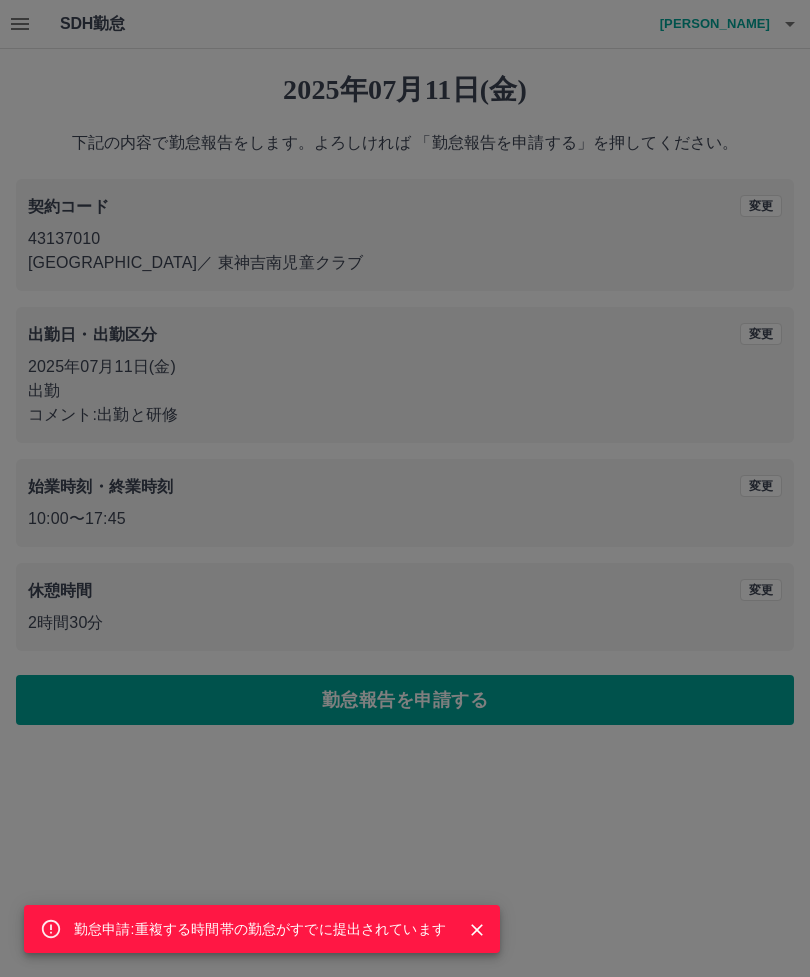 click at bounding box center (477, 930) 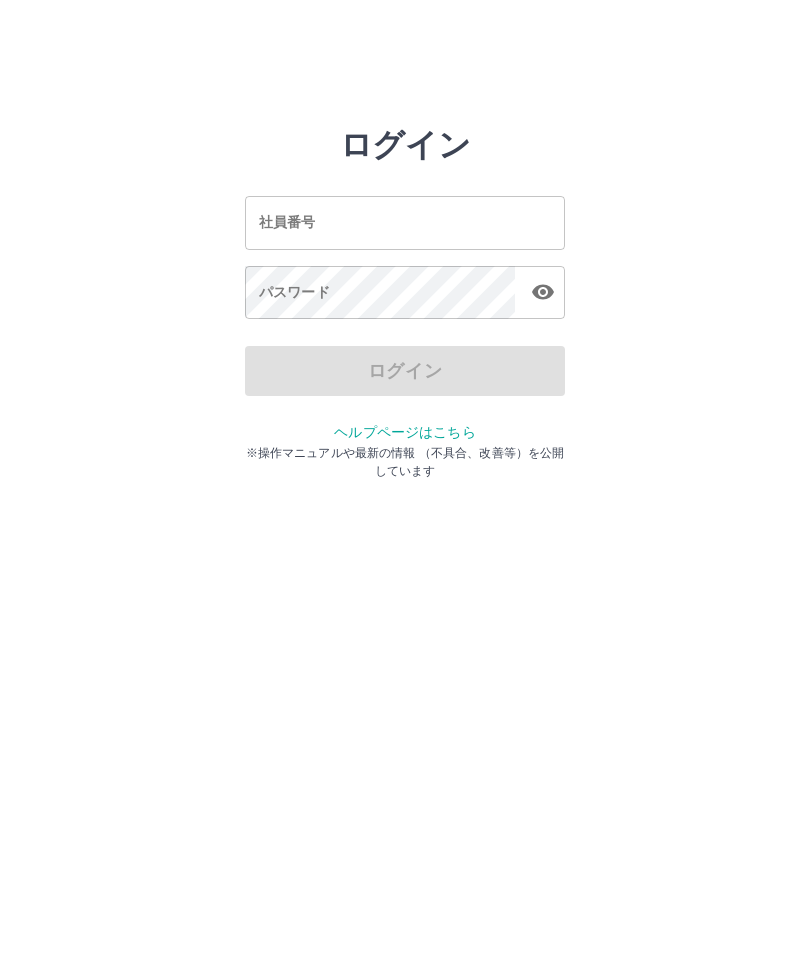 scroll, scrollTop: 0, scrollLeft: 0, axis: both 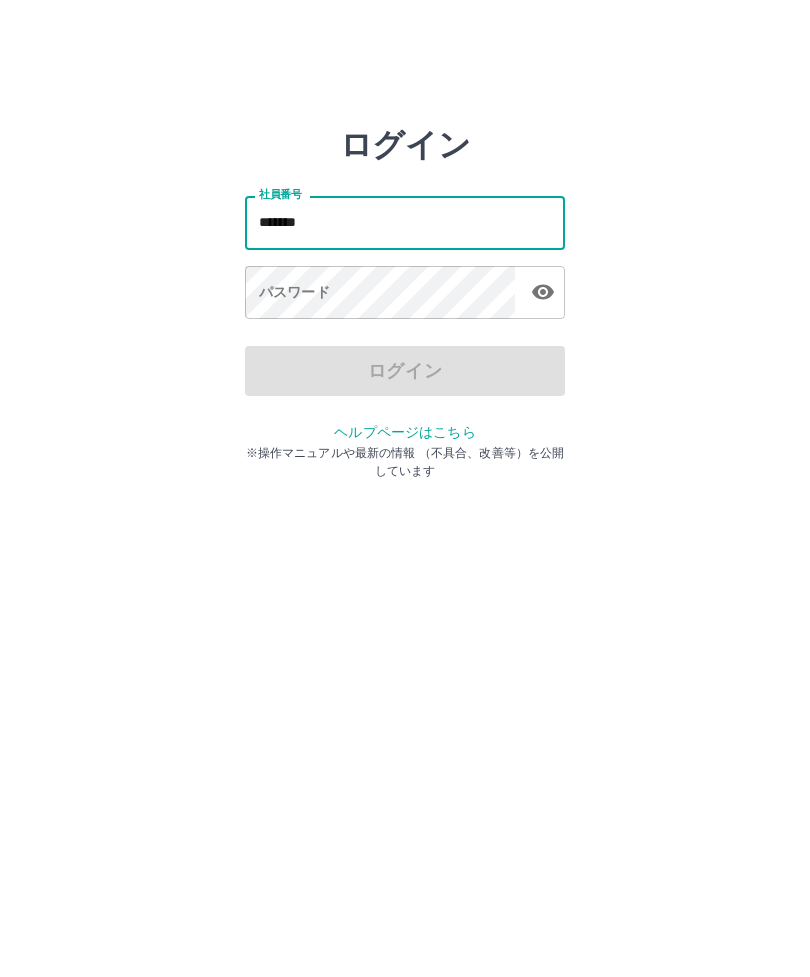 click on "パスワード パスワード" at bounding box center [405, 294] 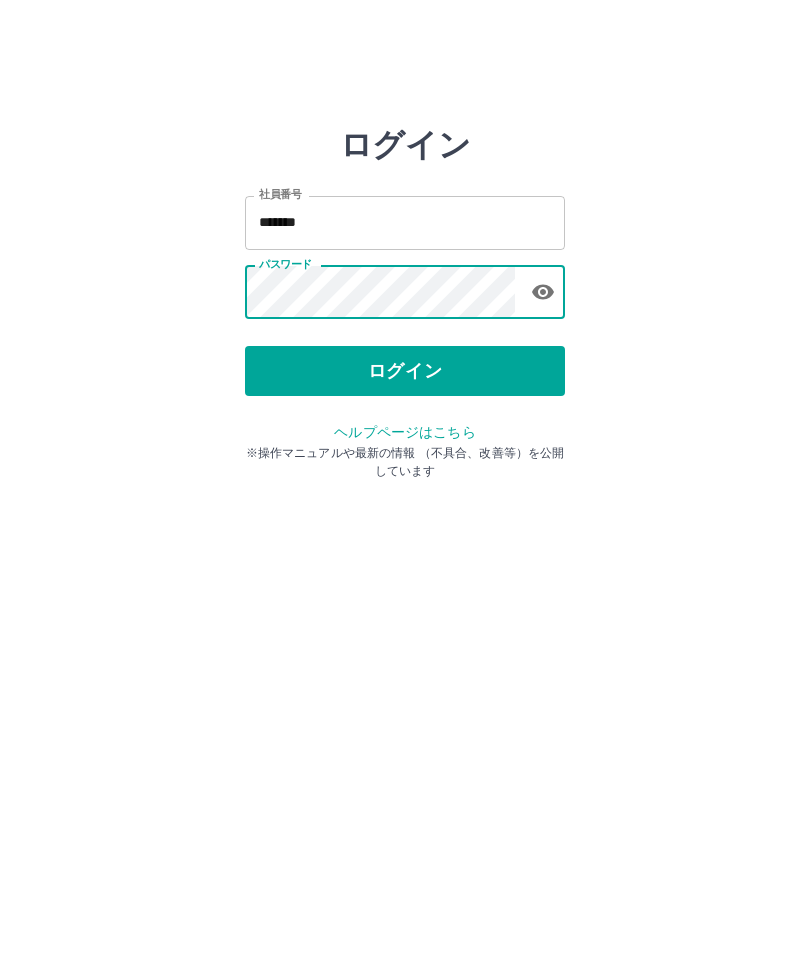 click on "ログイン" at bounding box center [405, 371] 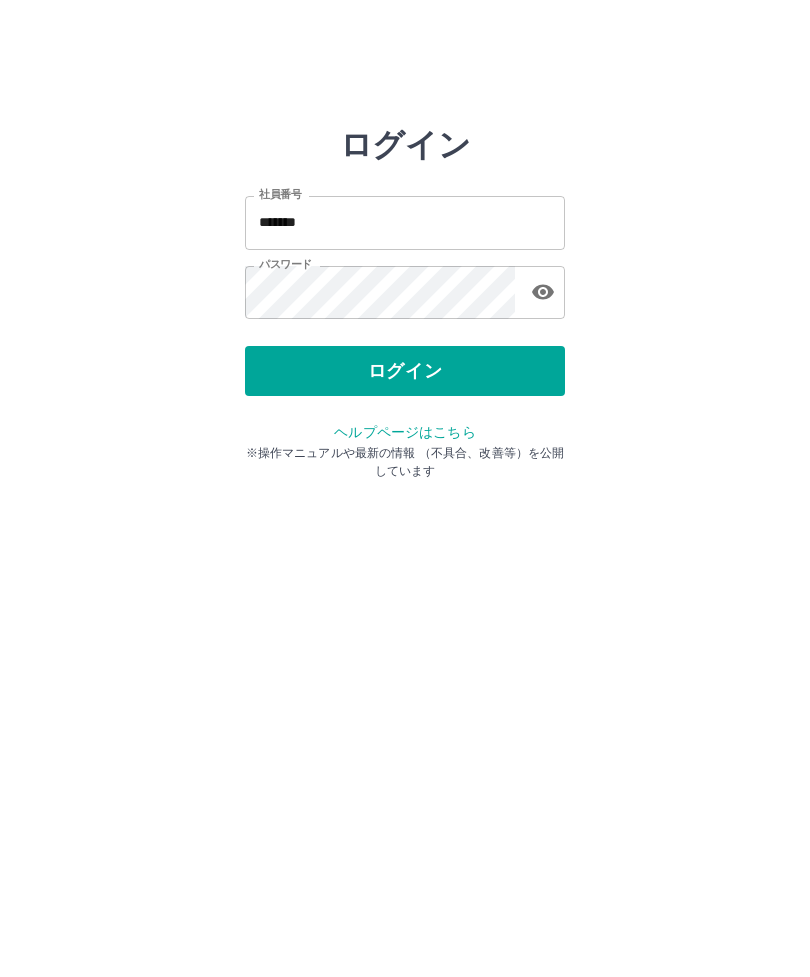 click on "*******" at bounding box center [405, 222] 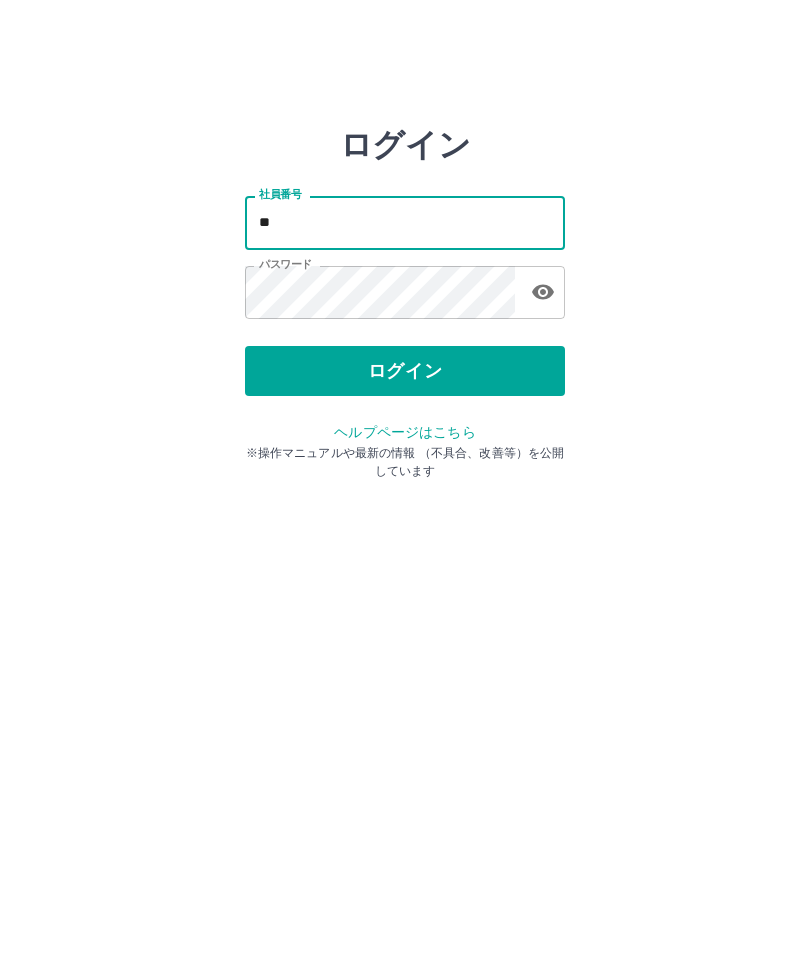 type on "*" 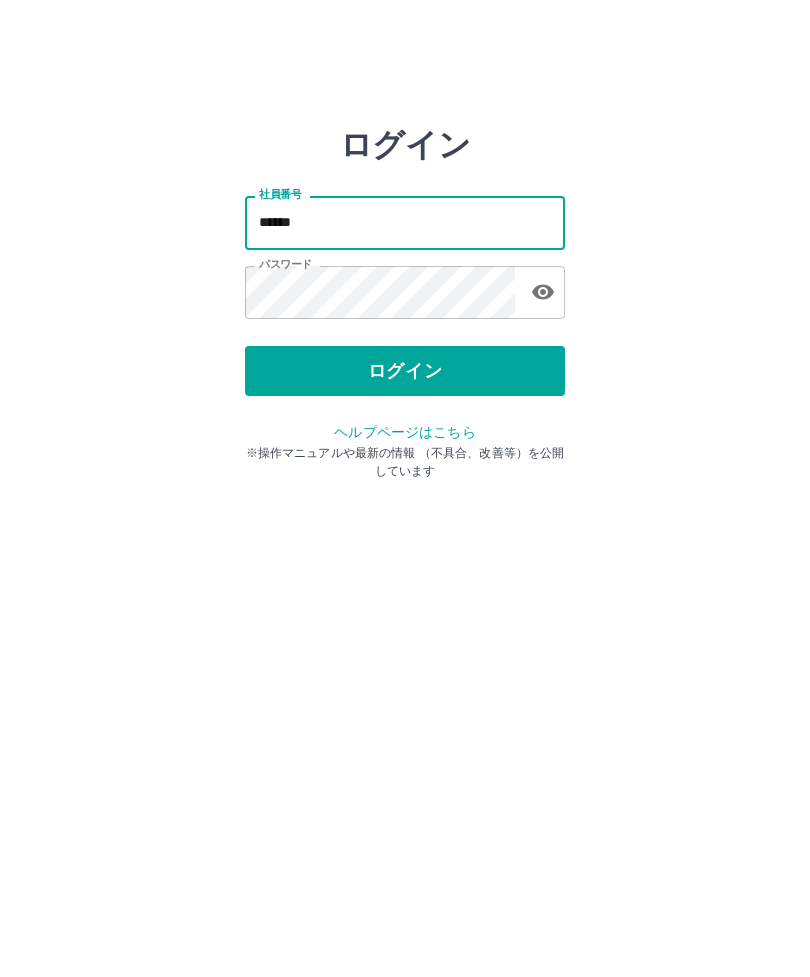 type on "*******" 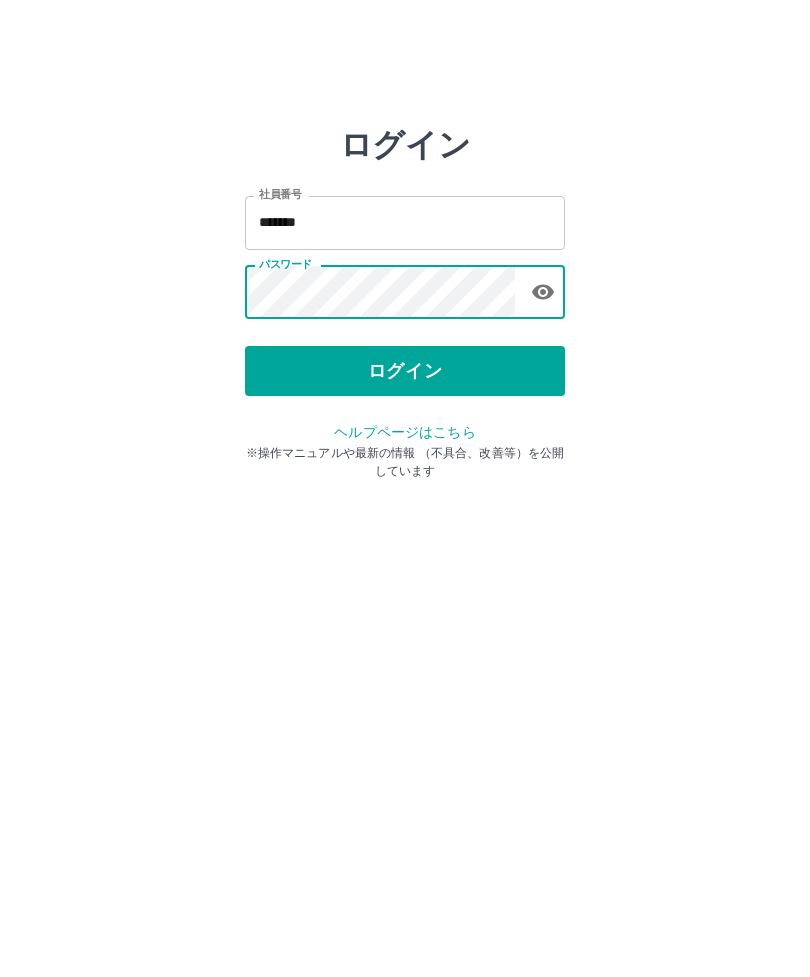 click on "ログイン" at bounding box center (405, 371) 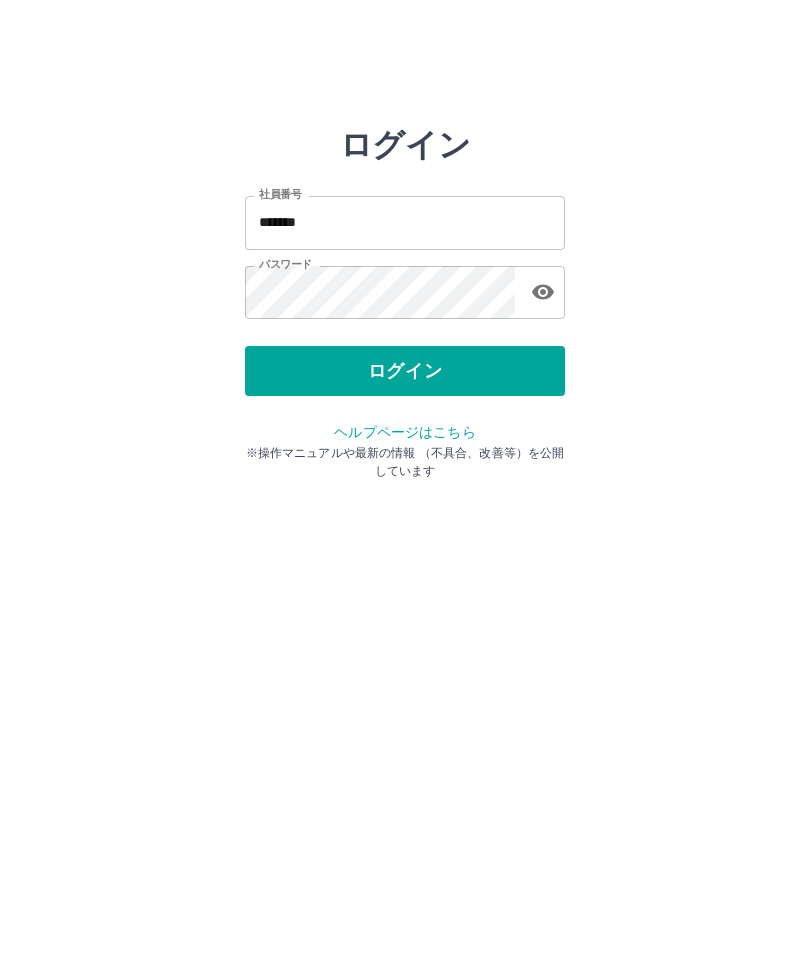 click on "ログイン" at bounding box center [405, 371] 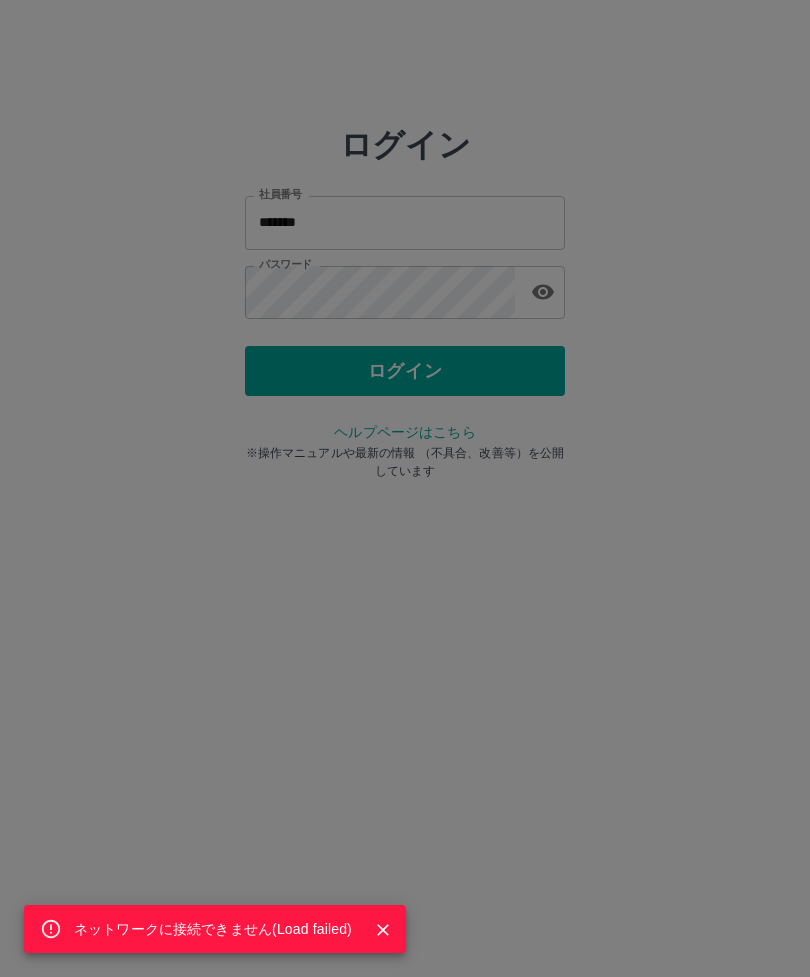 click on "ネットワークに接続できません( Load failed )" at bounding box center [405, 488] 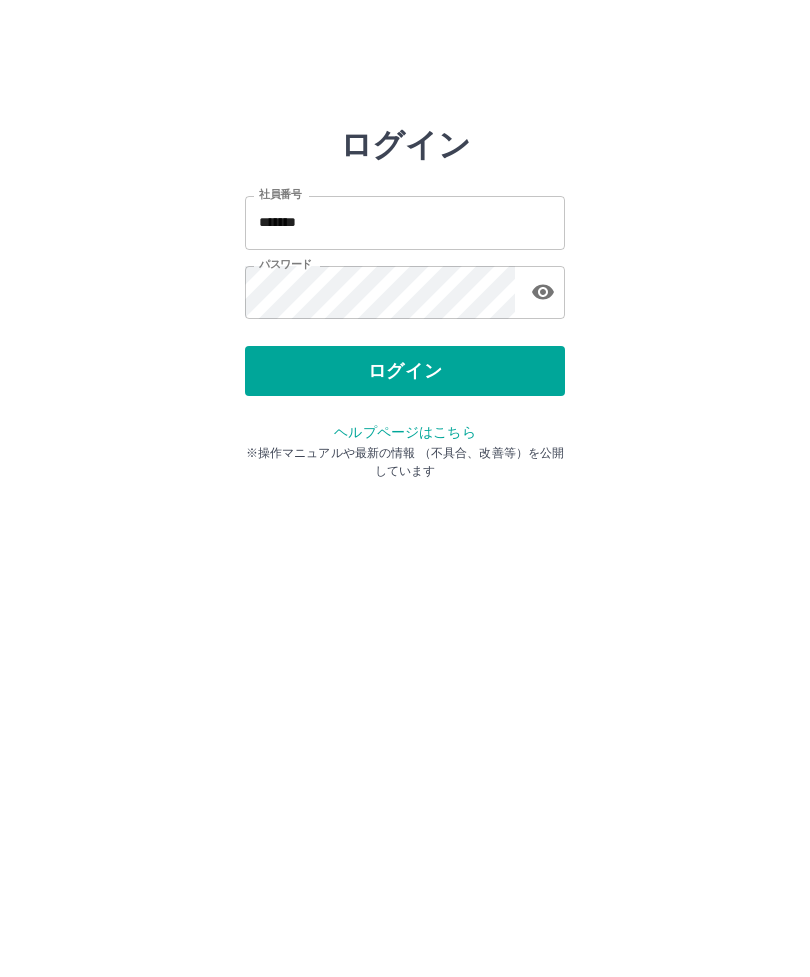 click on "ネットワークに接続できません( Load failed ) ログイン 社員番号 ******* 社員番号 パスワード パスワード ログイン ヘルプページはこちら ※操作マニュアルや最新の情報 （不具合、改善等）を公開しています" at bounding box center [405, 286] 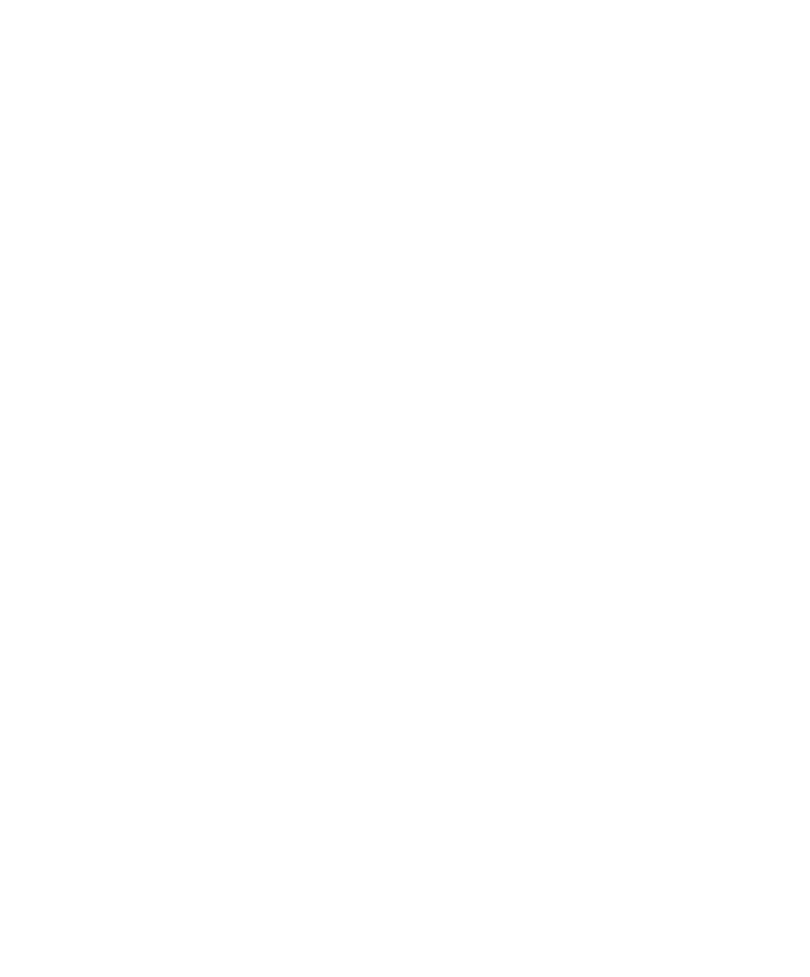 scroll, scrollTop: 0, scrollLeft: 0, axis: both 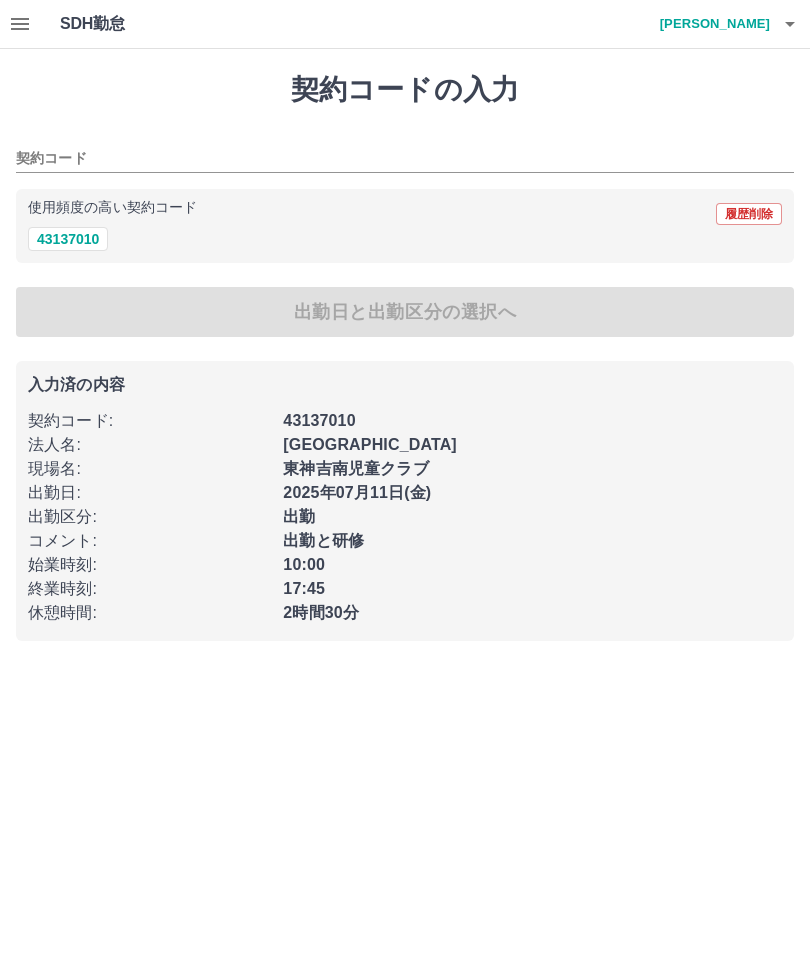 type on "********" 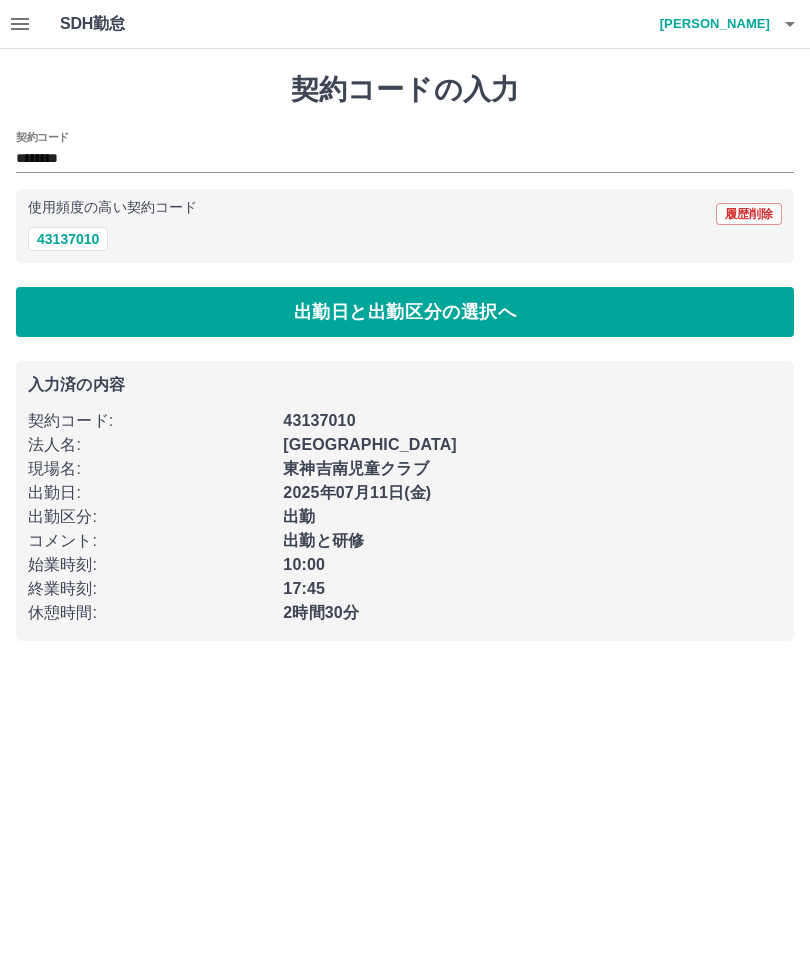 click on "履歴削除" at bounding box center [749, 214] 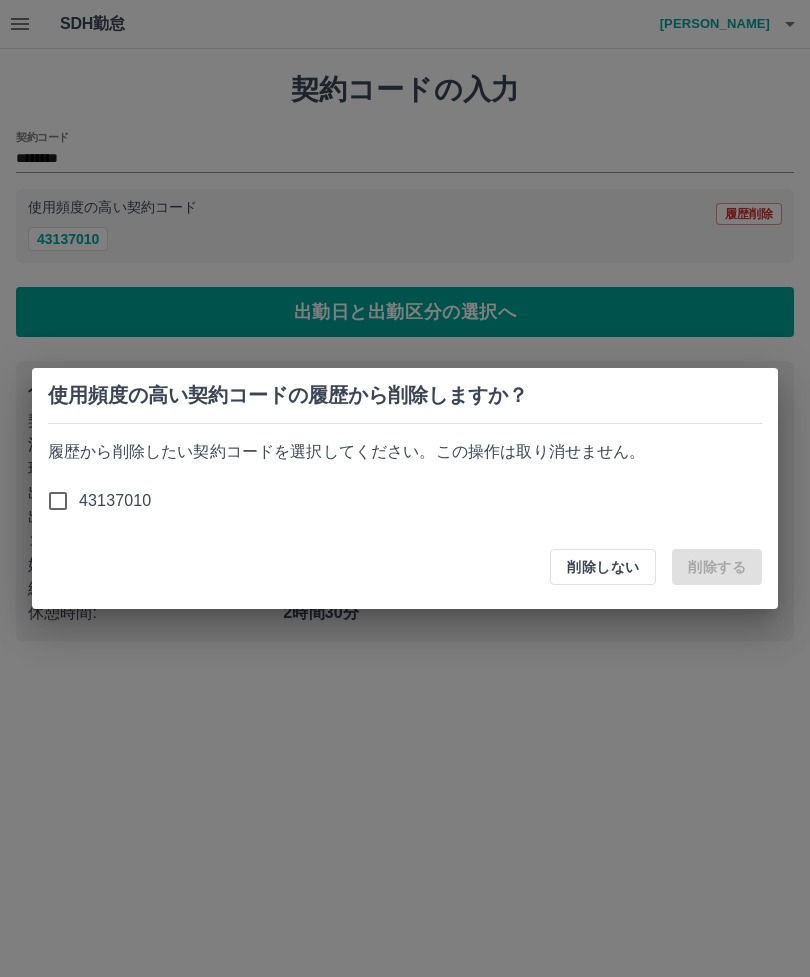 click on "削除しない" at bounding box center [603, 567] 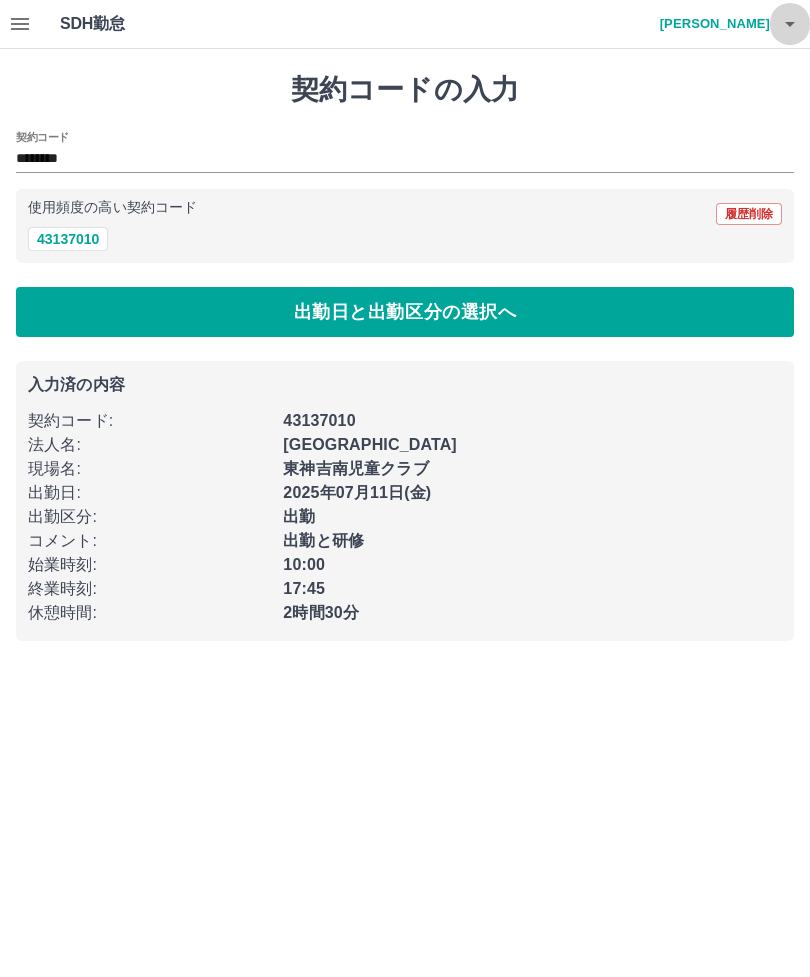 click at bounding box center [790, 24] 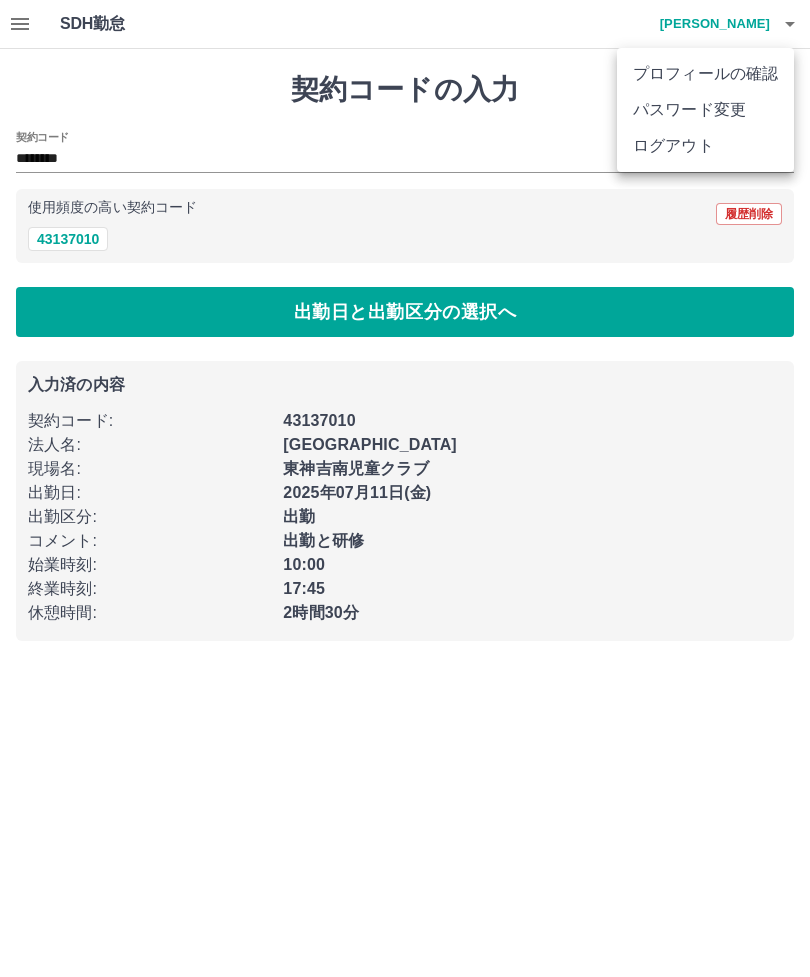 click on "ログアウト" at bounding box center [705, 146] 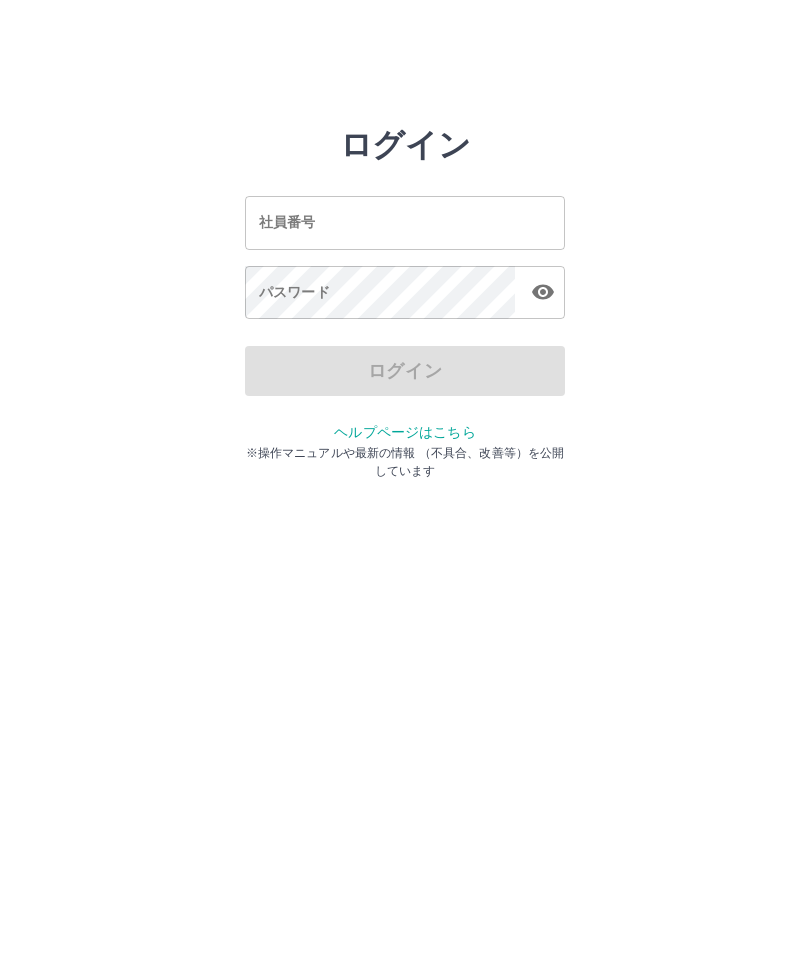 scroll, scrollTop: 0, scrollLeft: 0, axis: both 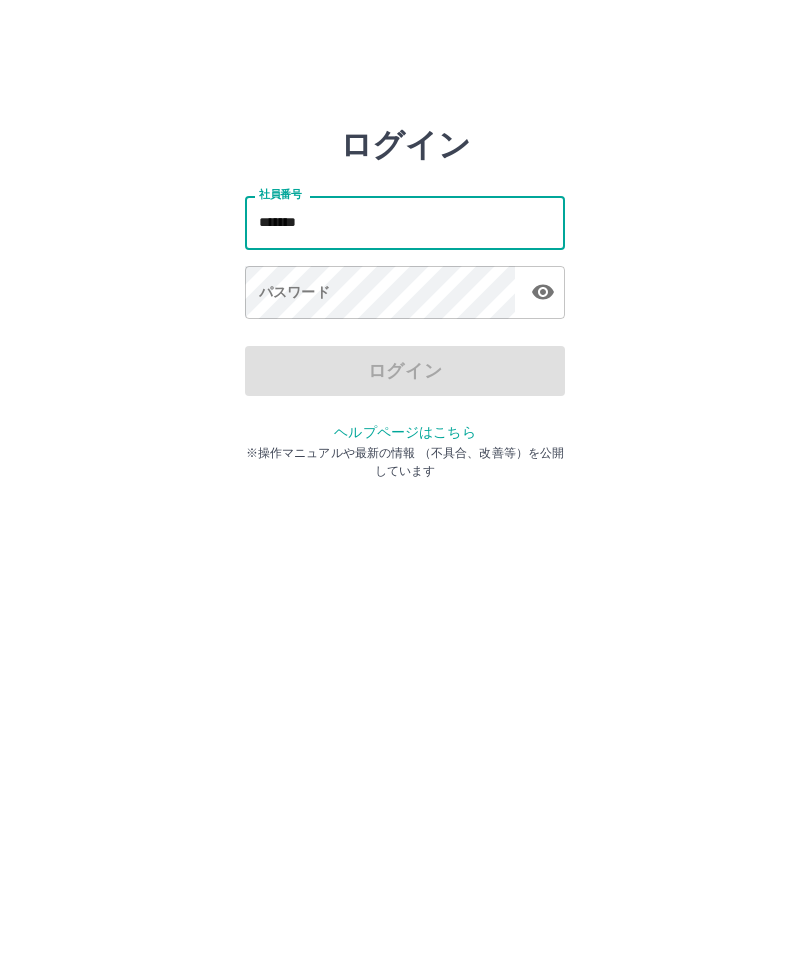 type on "*******" 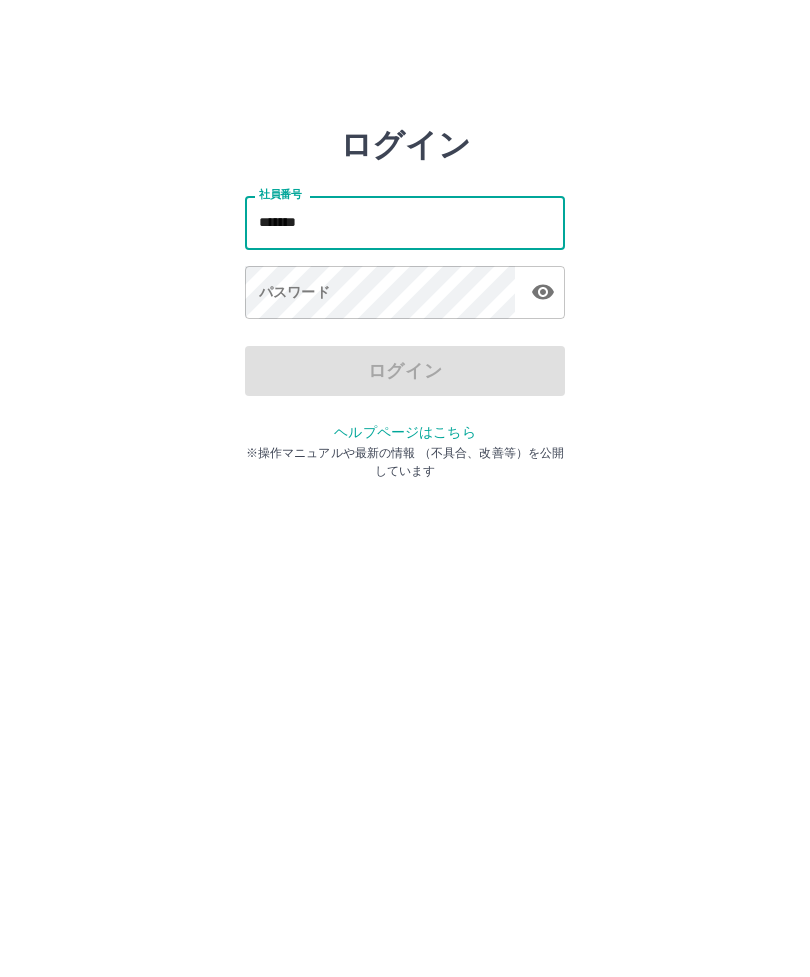click on "パスワード パスワード" at bounding box center (405, 294) 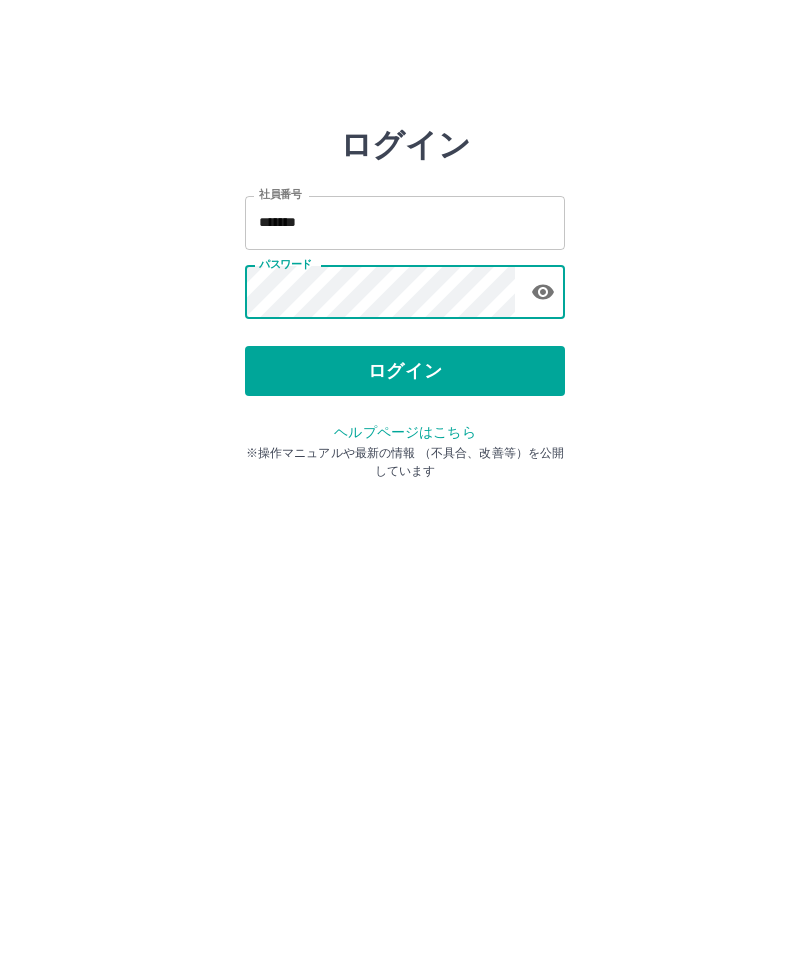 click on "ログイン" at bounding box center (405, 371) 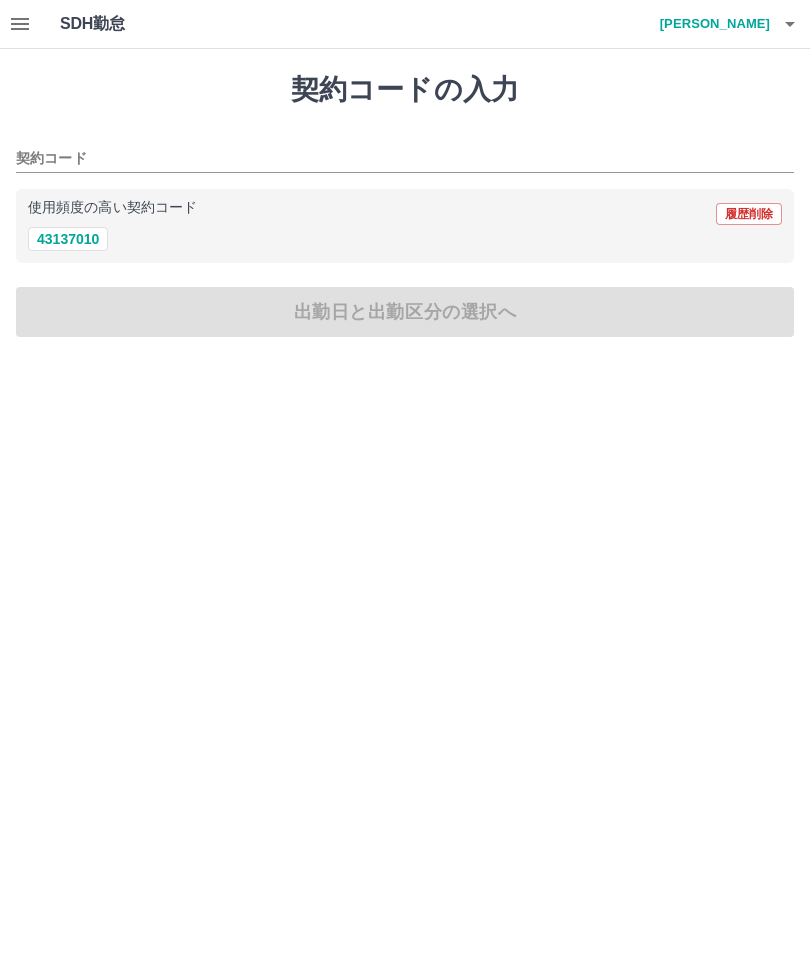 scroll, scrollTop: 0, scrollLeft: 0, axis: both 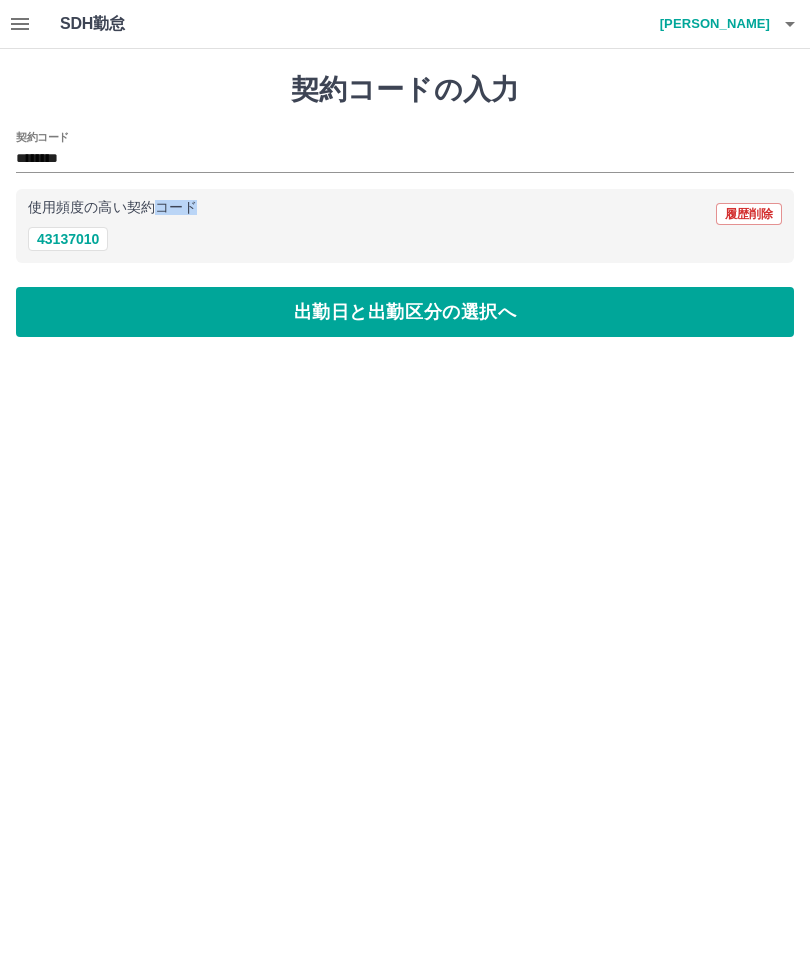 click on "出勤日と出勤区分の選択へ" at bounding box center [405, 312] 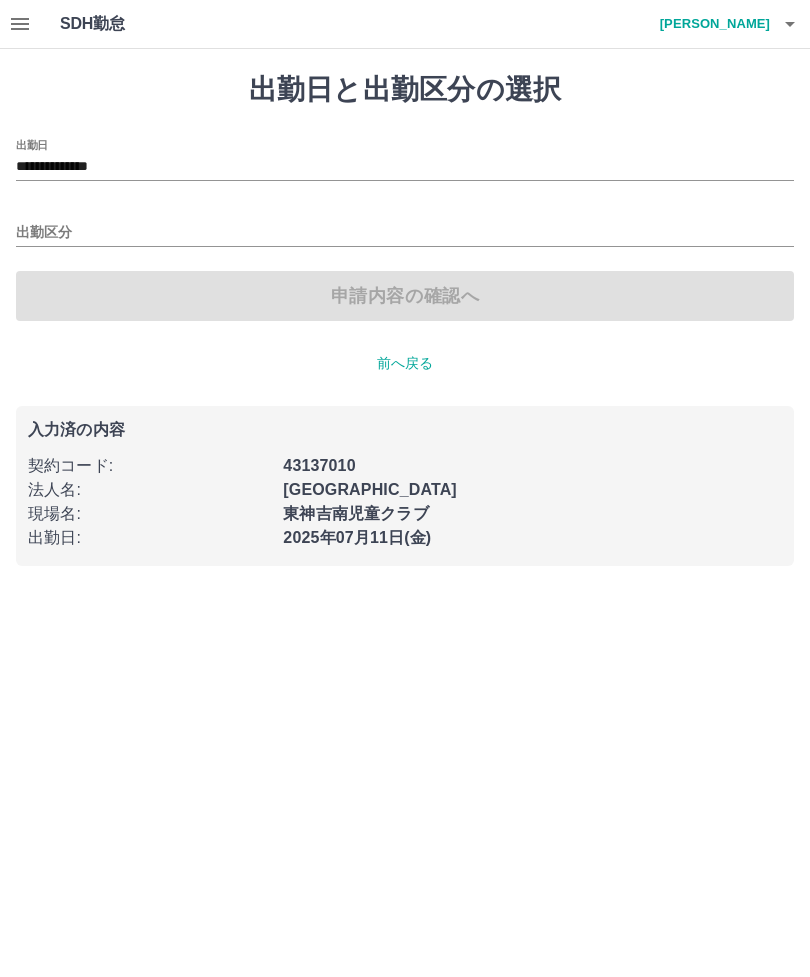 click on "出勤区分" at bounding box center [405, 233] 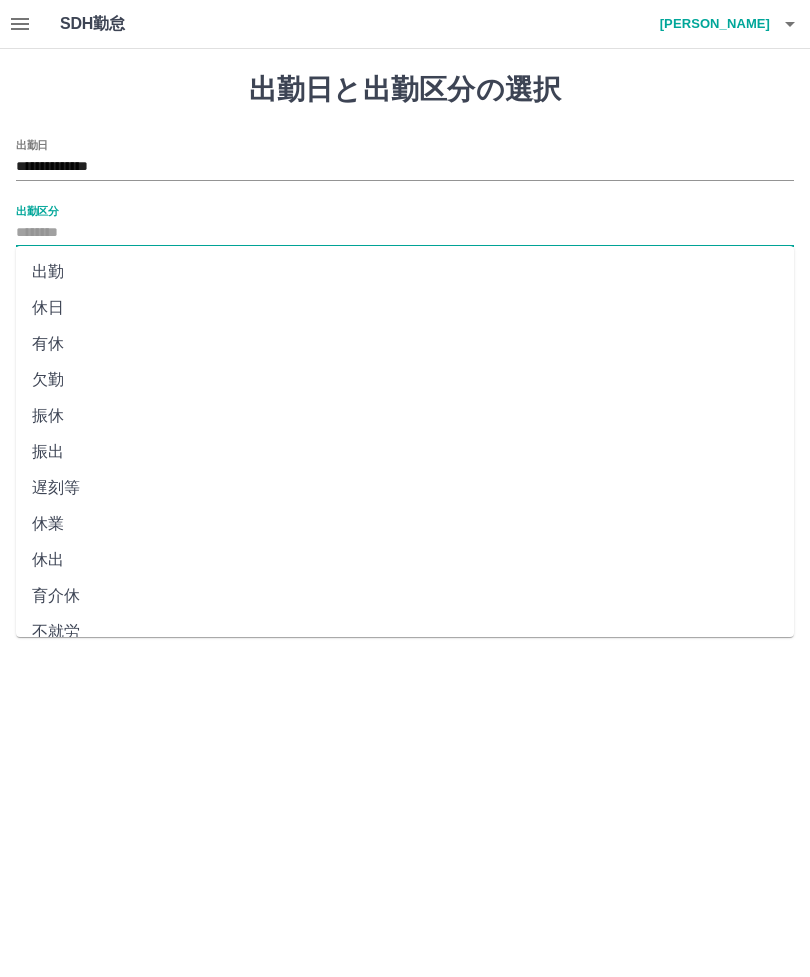 click on "出勤" at bounding box center [405, 272] 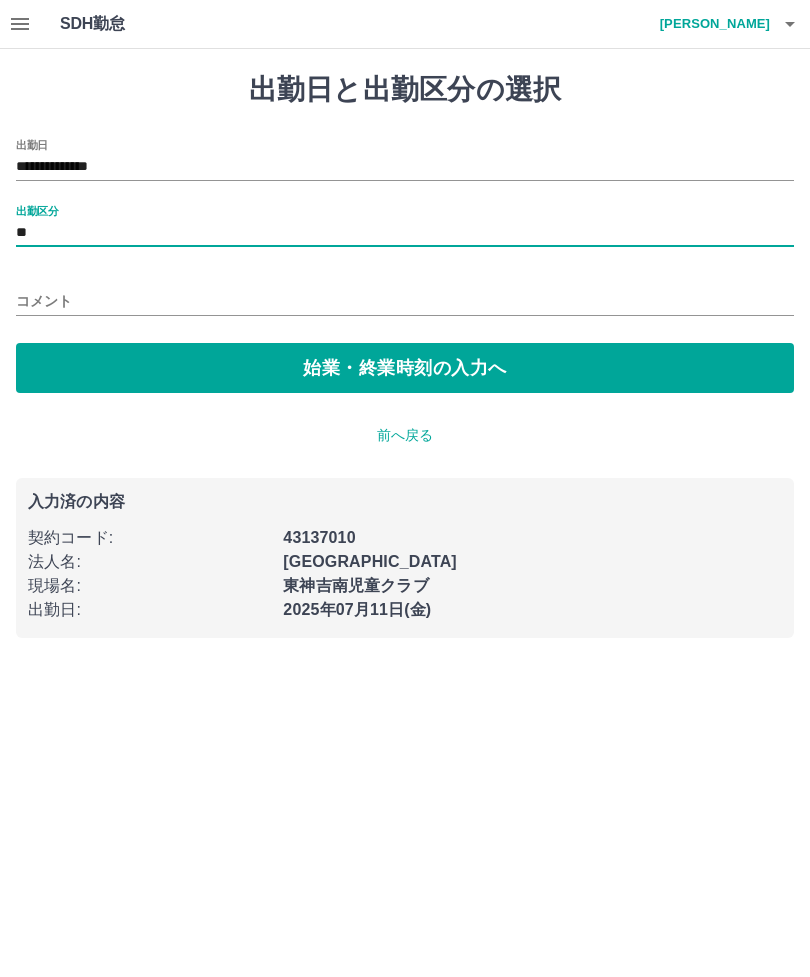 click on "コメント" at bounding box center [405, 301] 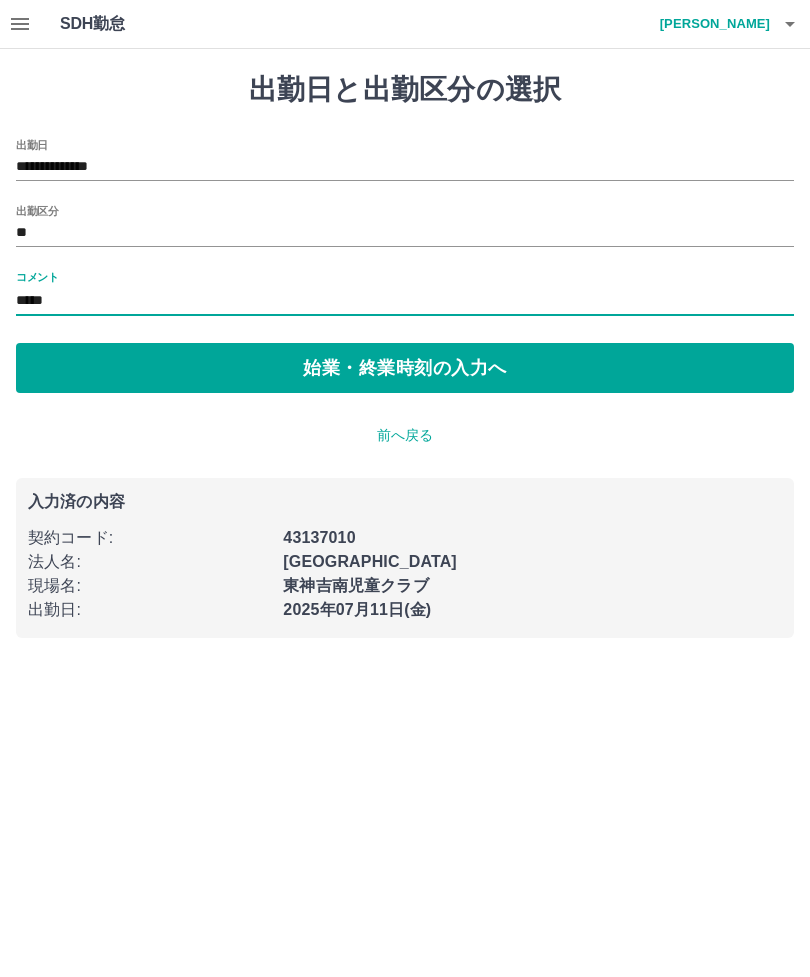 type on "*****" 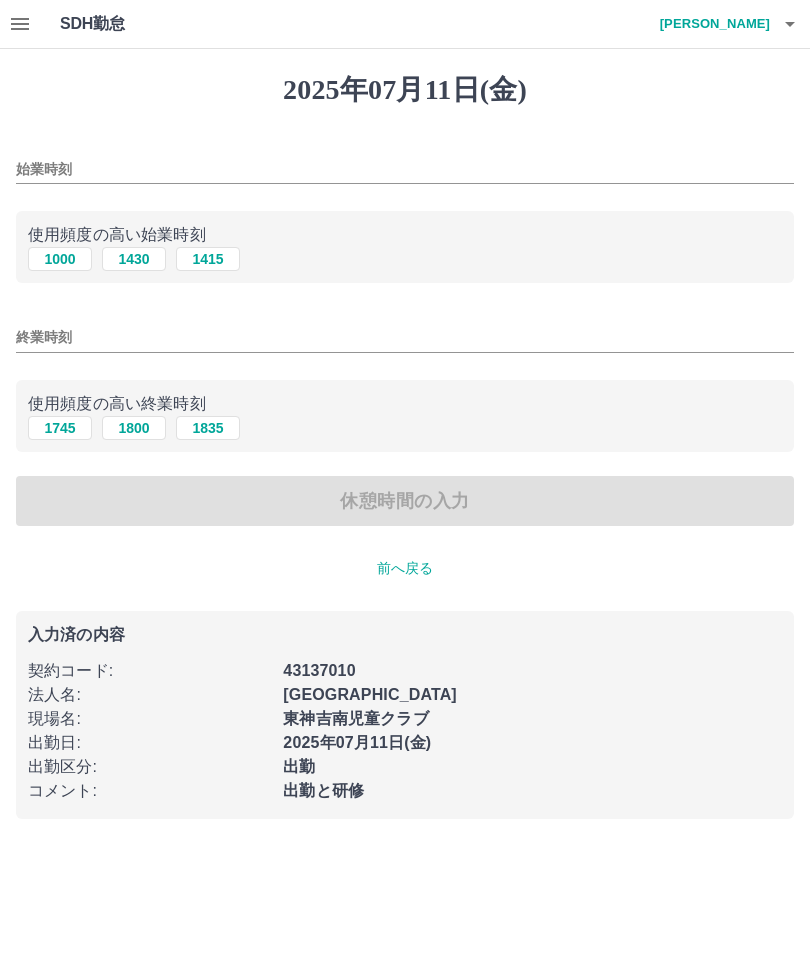click on "1000" at bounding box center [60, 259] 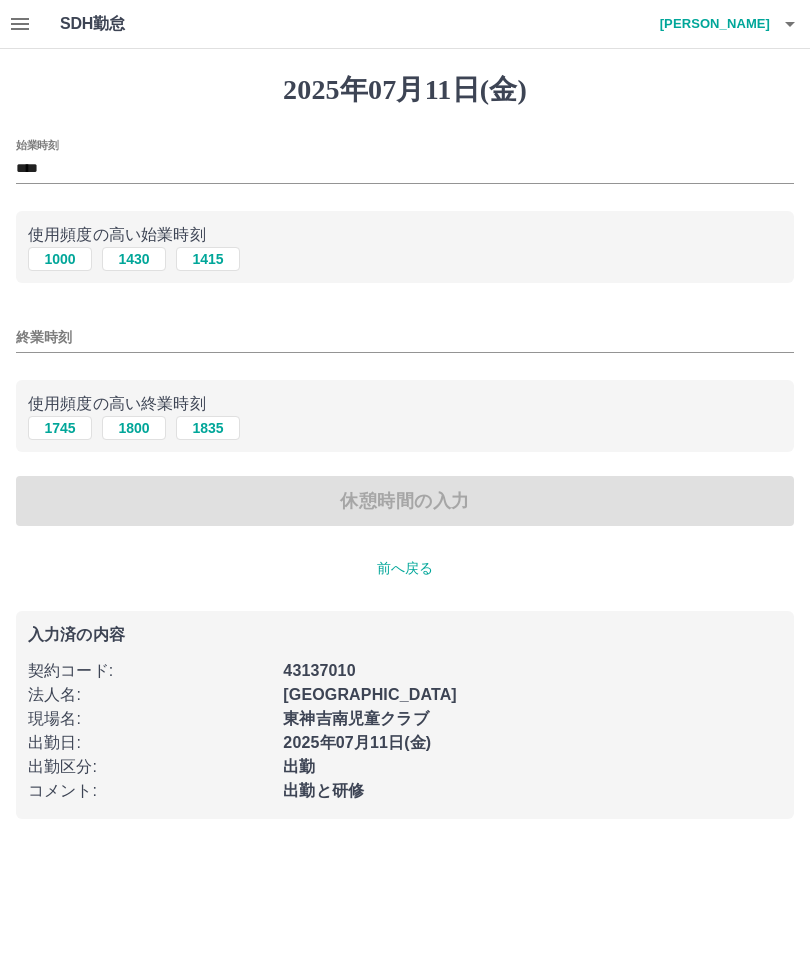 click on "終業時刻" at bounding box center (405, 337) 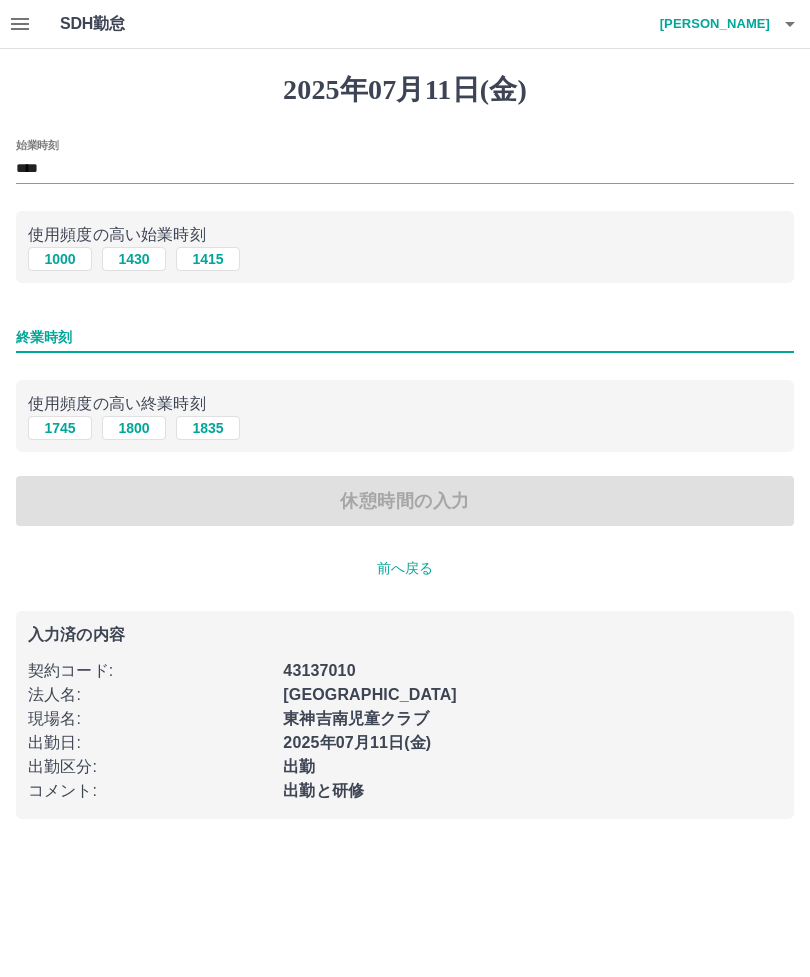 click on "1800" at bounding box center [134, 428] 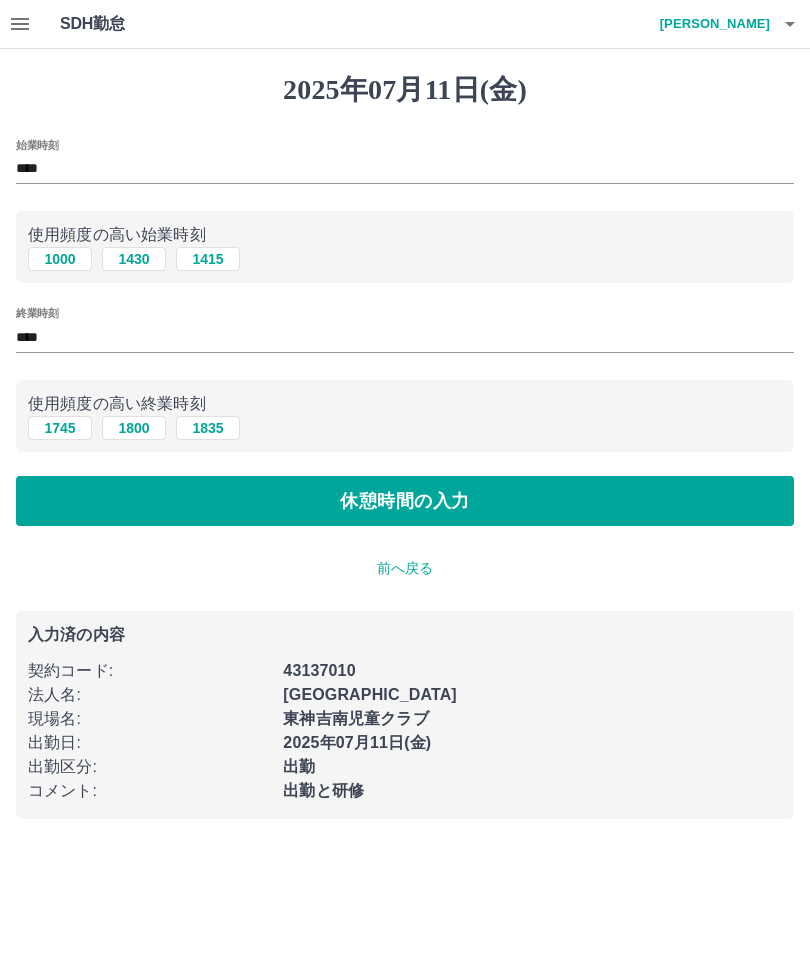 click on "休憩時間の入力" at bounding box center (405, 501) 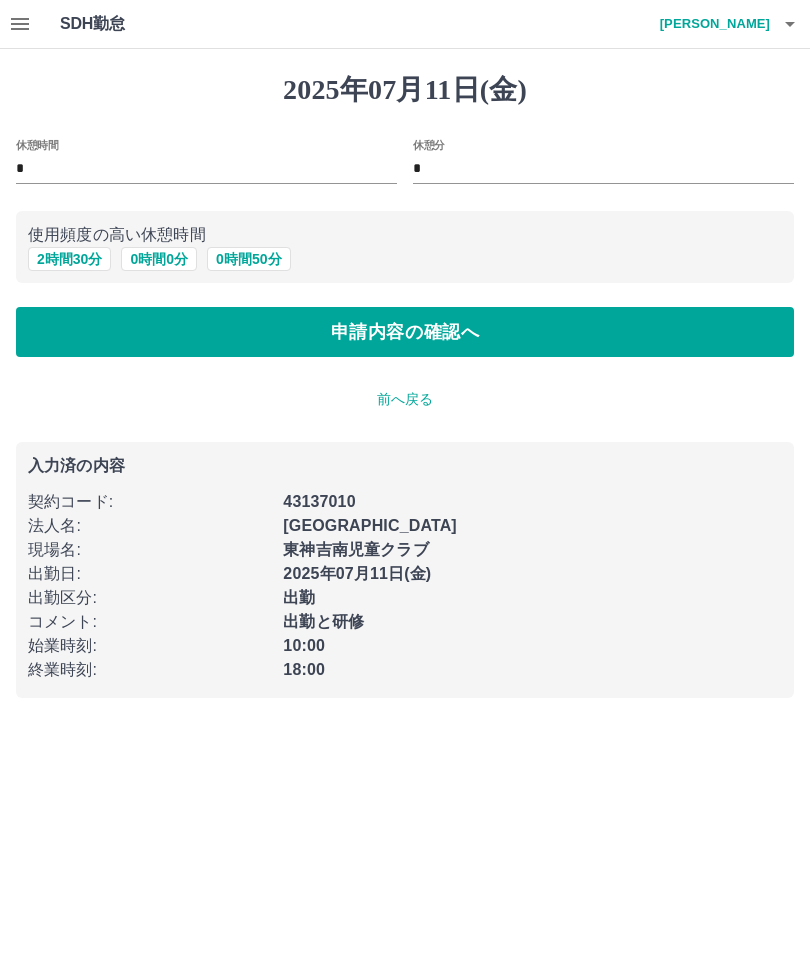 click on "*" at bounding box center [206, 169] 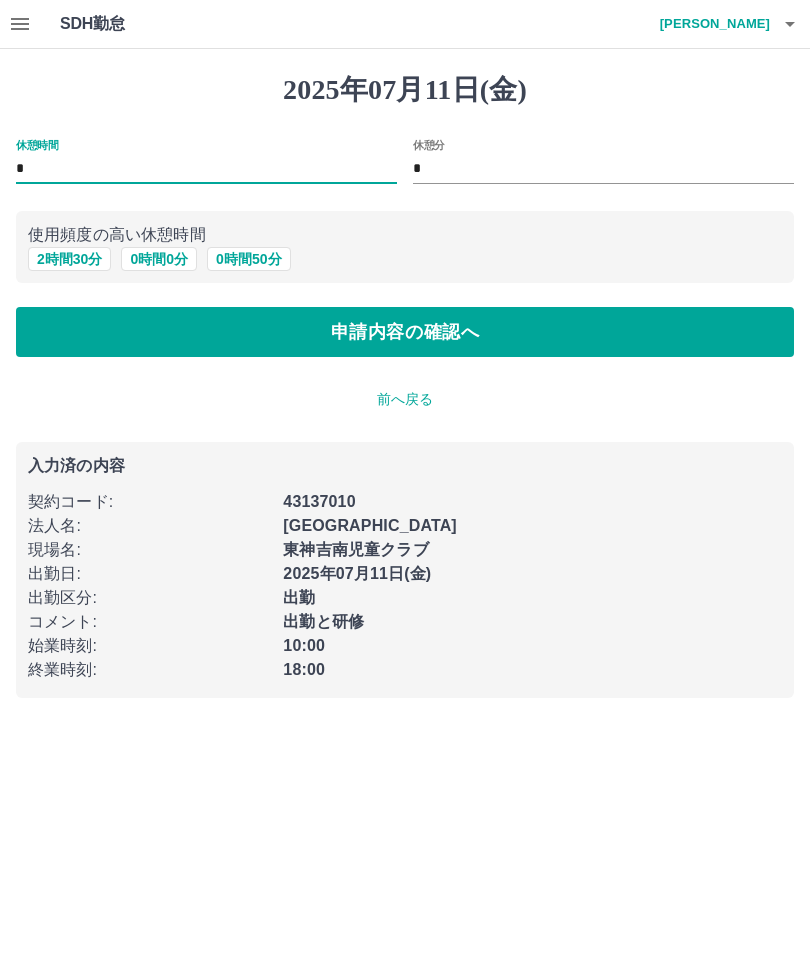 click on "2 時間 30 分" at bounding box center (69, 259) 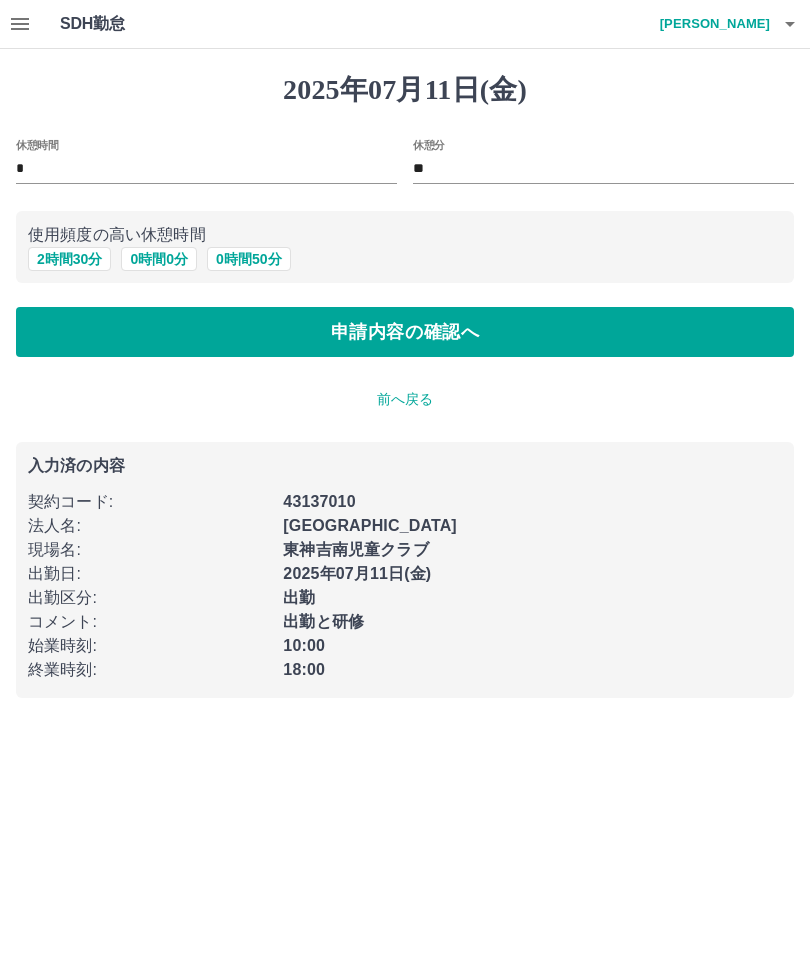 click on "申請内容の確認へ" at bounding box center (405, 332) 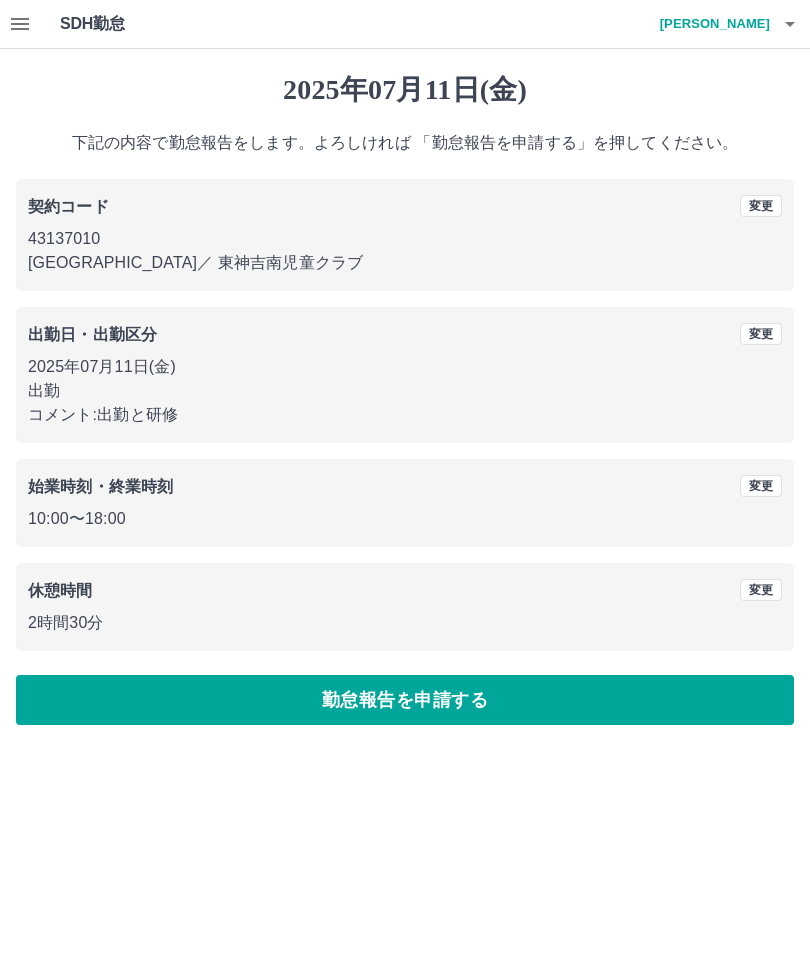 click on "勤怠報告を申請する" at bounding box center [405, 700] 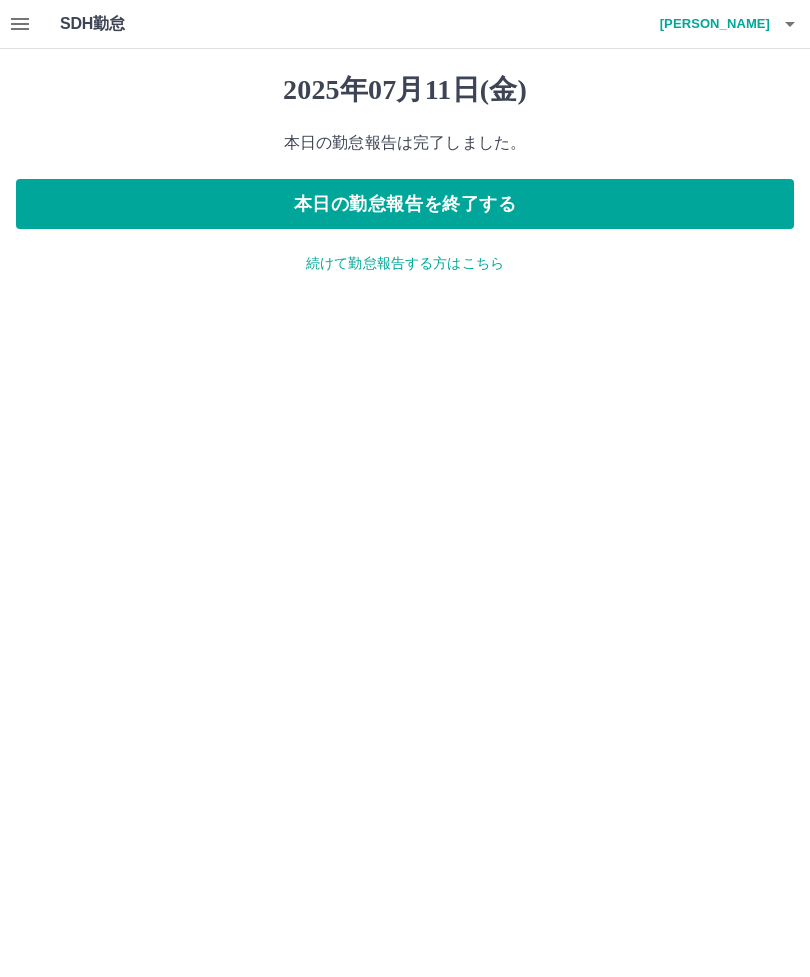 click on "本日の勤怠報告を終了する" at bounding box center (405, 204) 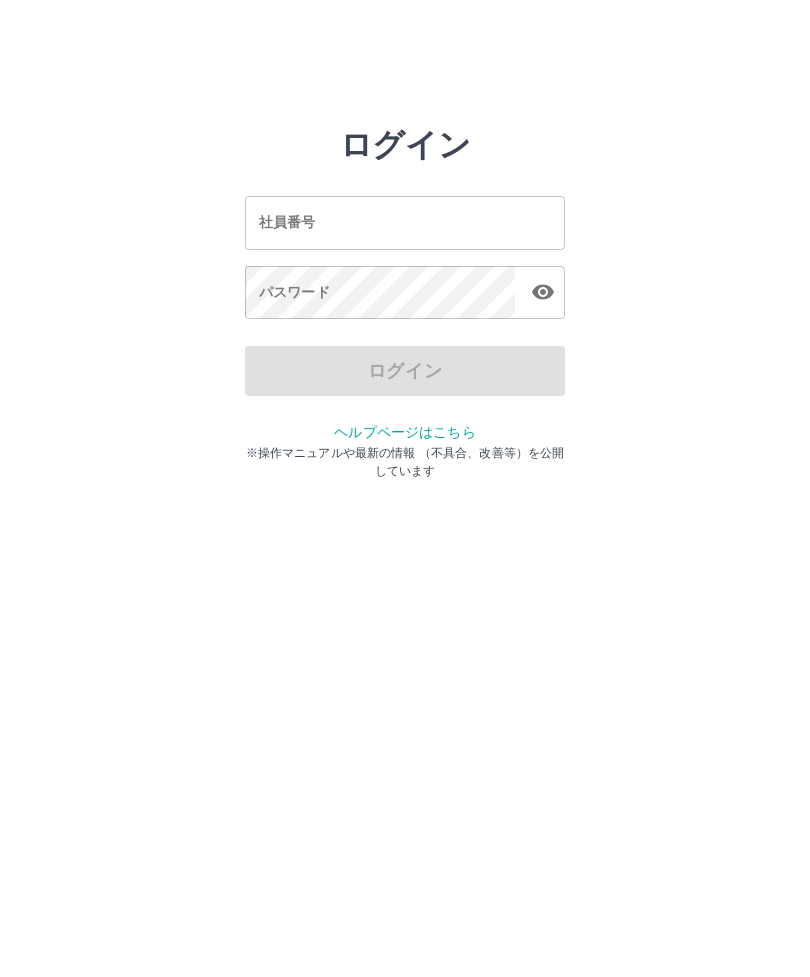 scroll, scrollTop: 0, scrollLeft: 0, axis: both 